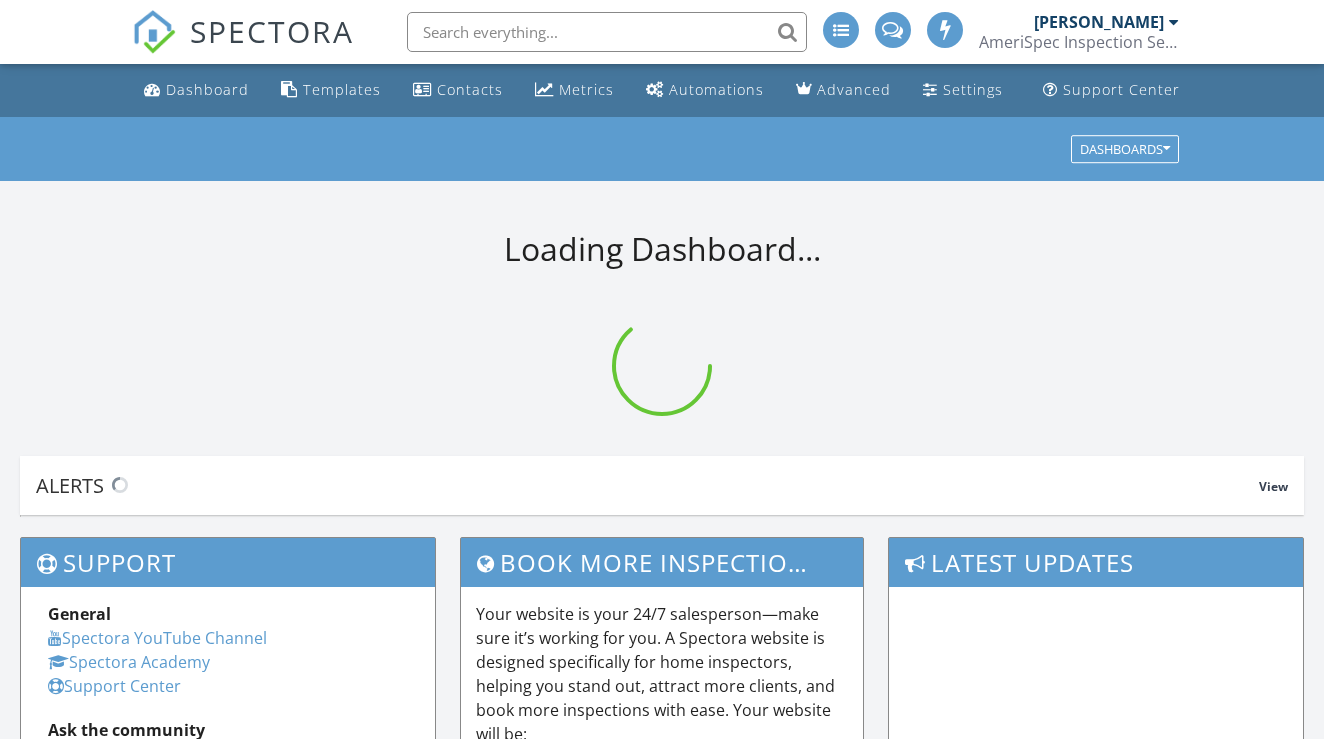 scroll, scrollTop: 0, scrollLeft: 0, axis: both 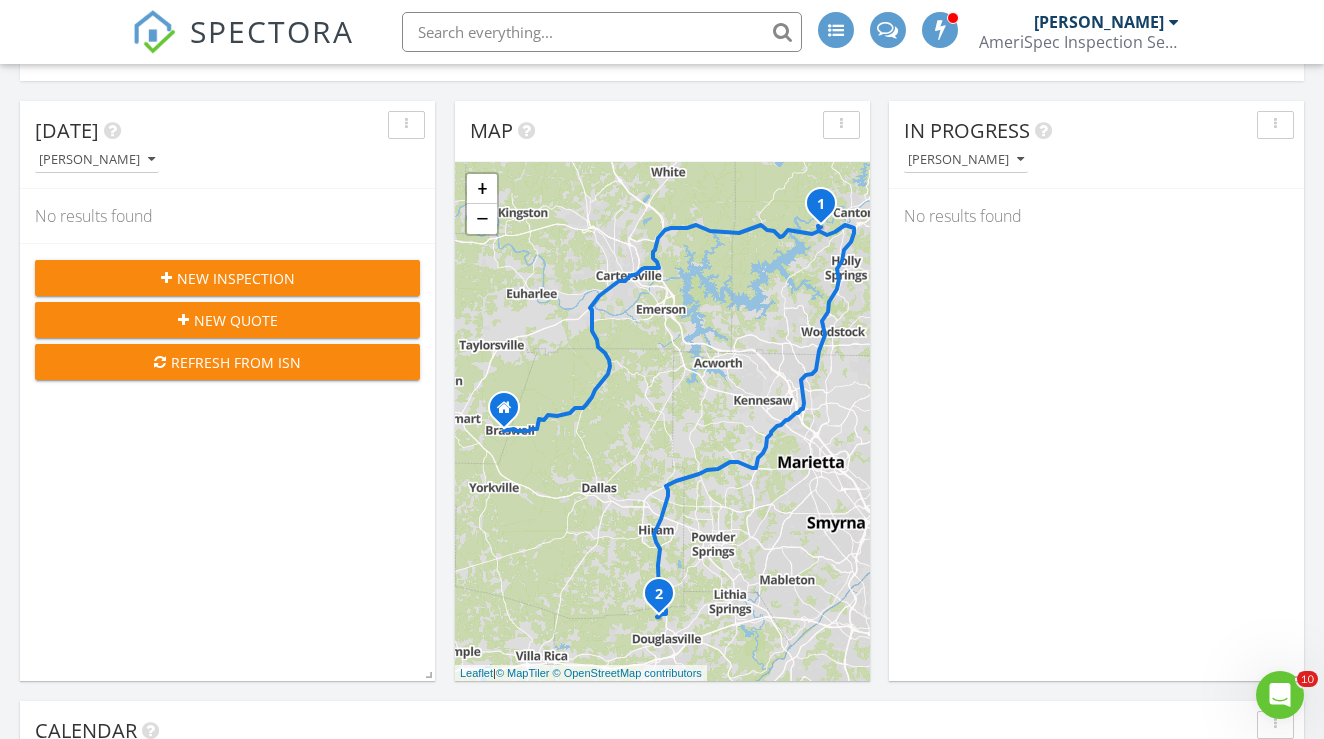 click on "Today
Tyler Arnold
No results found       New Inspection     New Quote
Refresh from ISN
Map               1 2 + − Braswell Mountain Road, Knox Bridge Highway, Phillip Landrum Memorial Highway, Hiram Douglasville Highway 137.6 km, 2 h 14 min Head east on Braswell Road 700 m Continue onto Braswell Mountain Road (CR 471) 10 km Turn left onto Cartersville Highway (GA 61) 9 km Continue onto Dallas Highway Southeast (GA 61) 5.5 km Turn right onto Rockmart Highway (GA 61) 2 km Continue onto West Avenue (GA 61) 4 km Turn left onto Etowah Drive (GA 61) 400 m Continue right onto West Main Street (GA 61) 4.5 km Turn left towards I 75 North 450 m Merge left onto I 75 3 km Take the ramp towards GA 20: Rome 550 m Go straight onto Canton Highway (GA 20) 10 km Continue onto Knox Bridge Highway (GA 20) 10 km Turn left onto Fieldstone Drive 500 m Turn right onto Saddlewood Drive 350 m Turn left onto Lancaster Drive 250 m You have arrived at your 1st destination, on the right" at bounding box center (662, 991) 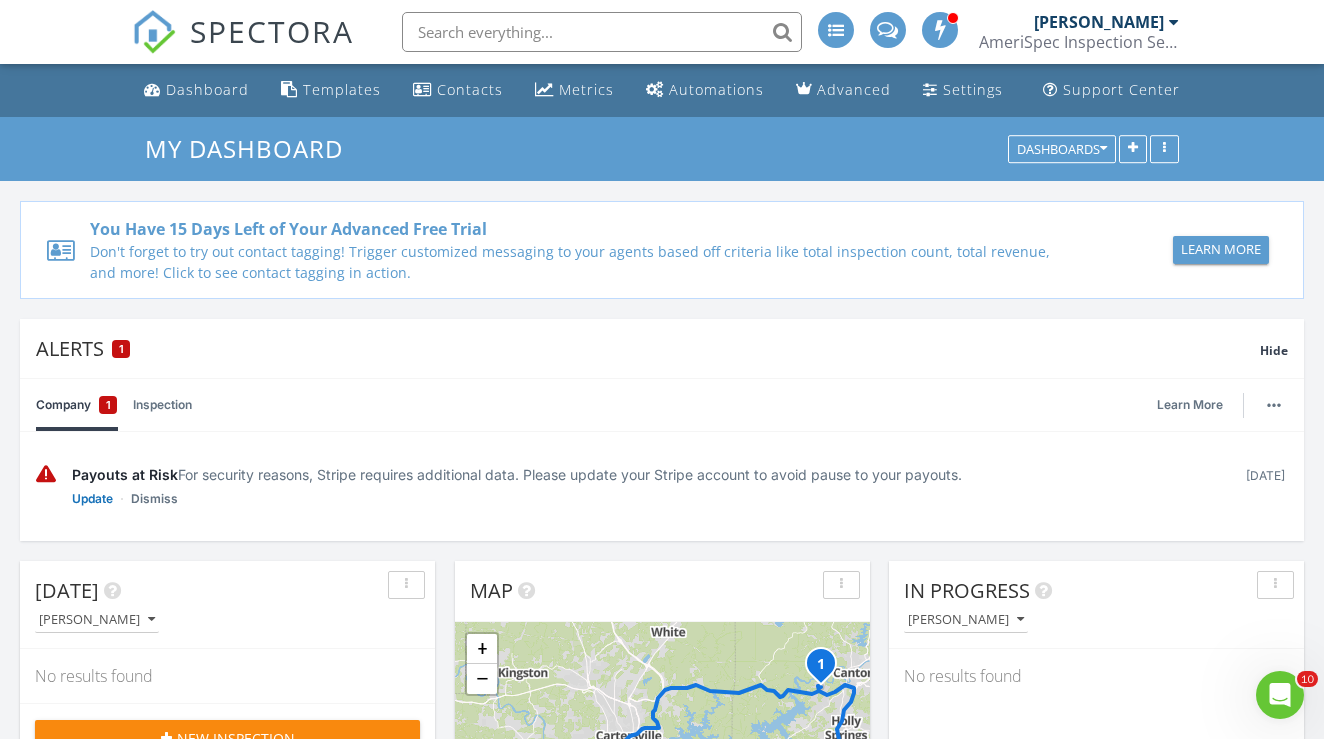 scroll, scrollTop: 0, scrollLeft: 0, axis: both 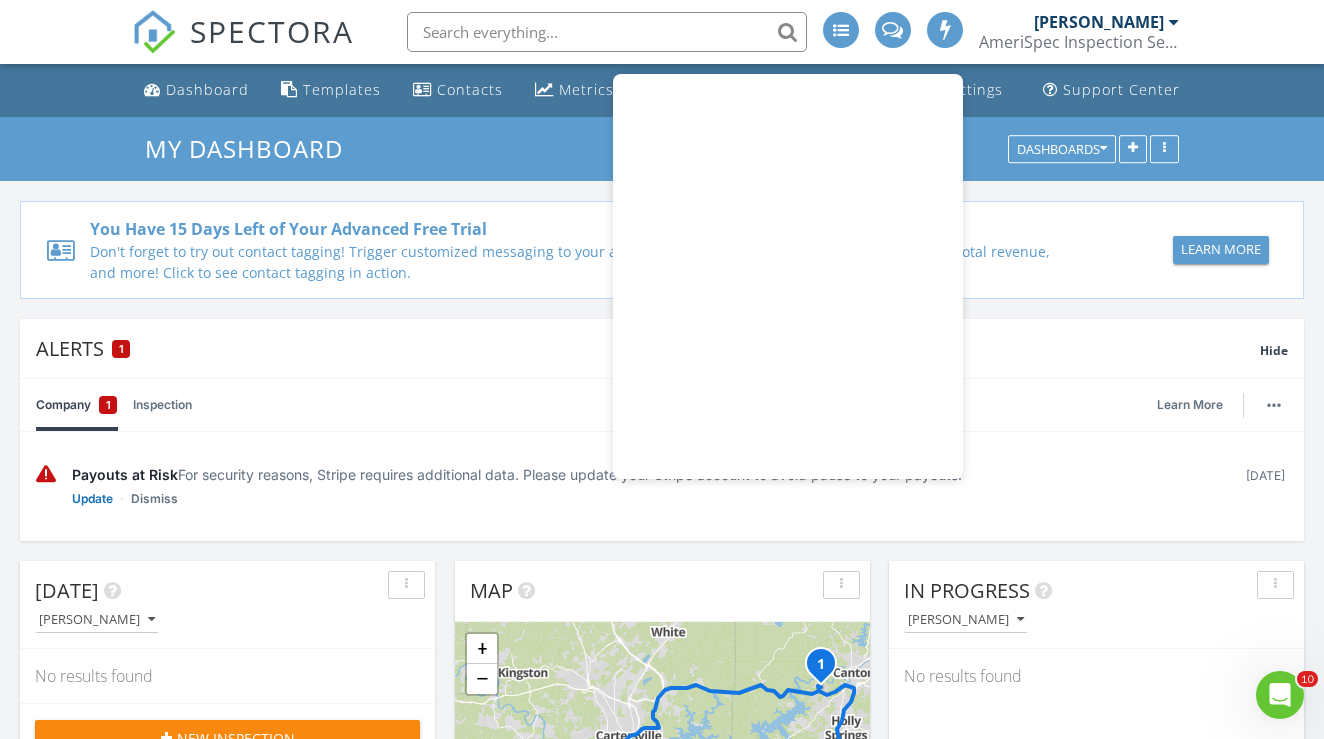 click at bounding box center [946, 29] 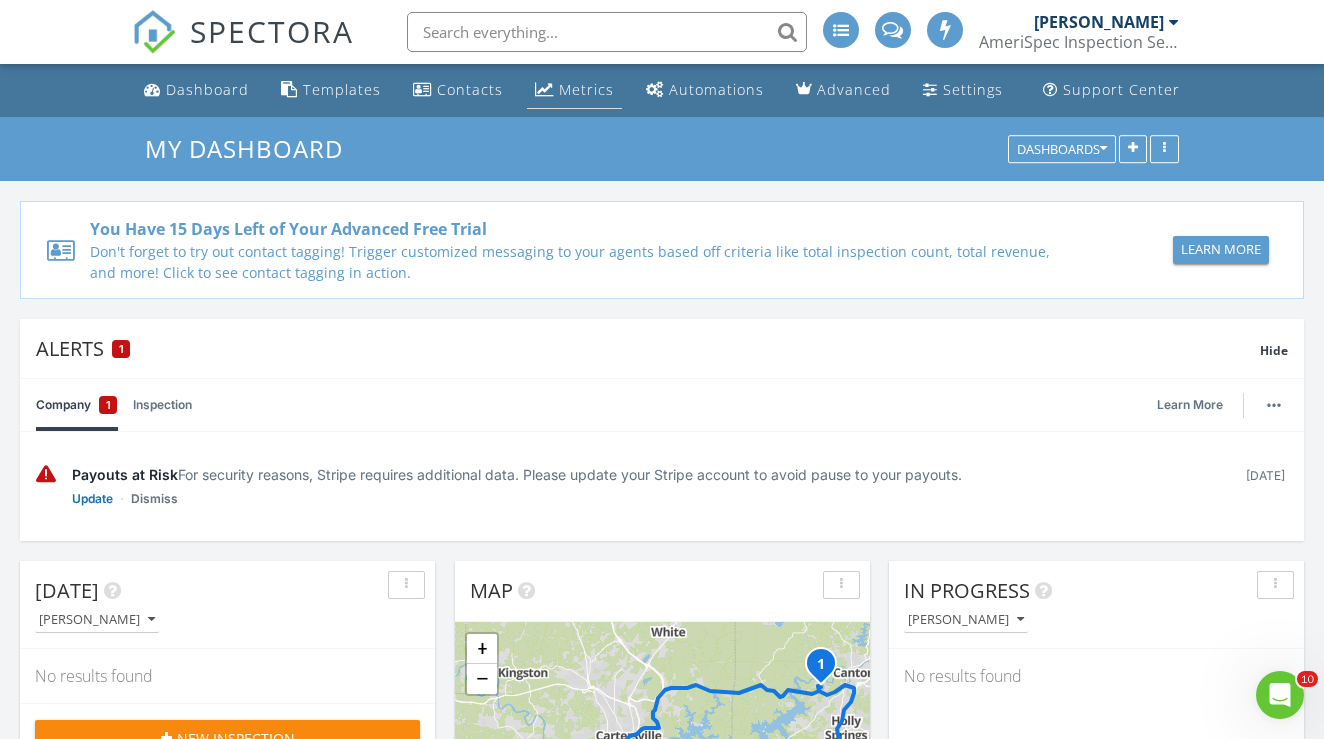 click on "Metrics" at bounding box center [586, 89] 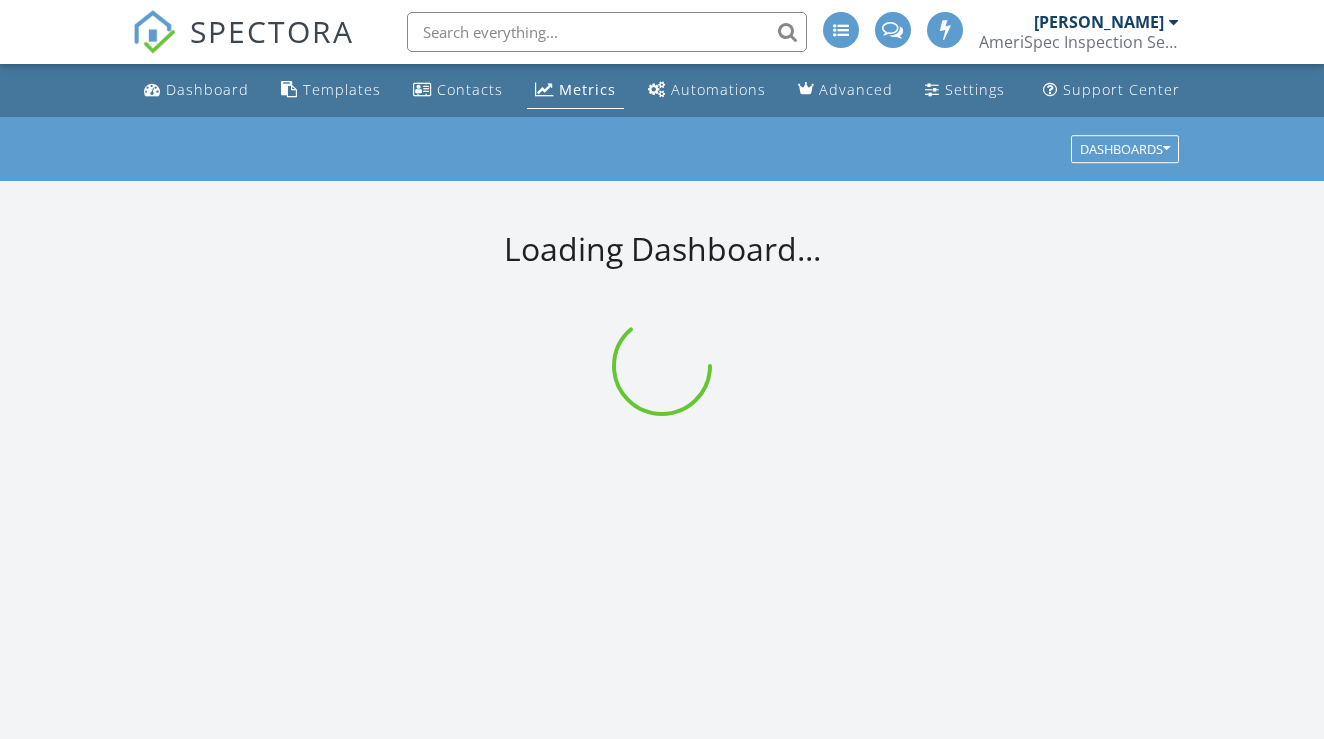 click on "Metrics" at bounding box center (587, 89) 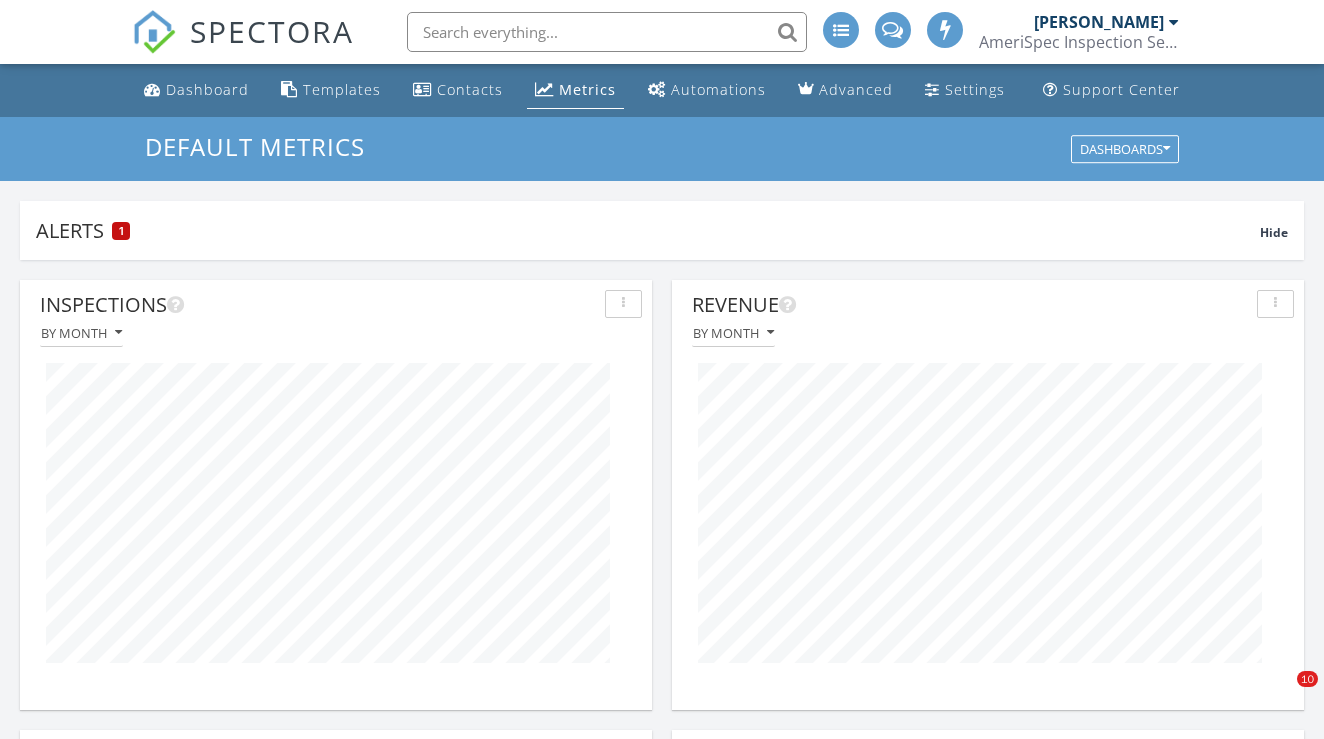 scroll, scrollTop: 10, scrollLeft: 10, axis: both 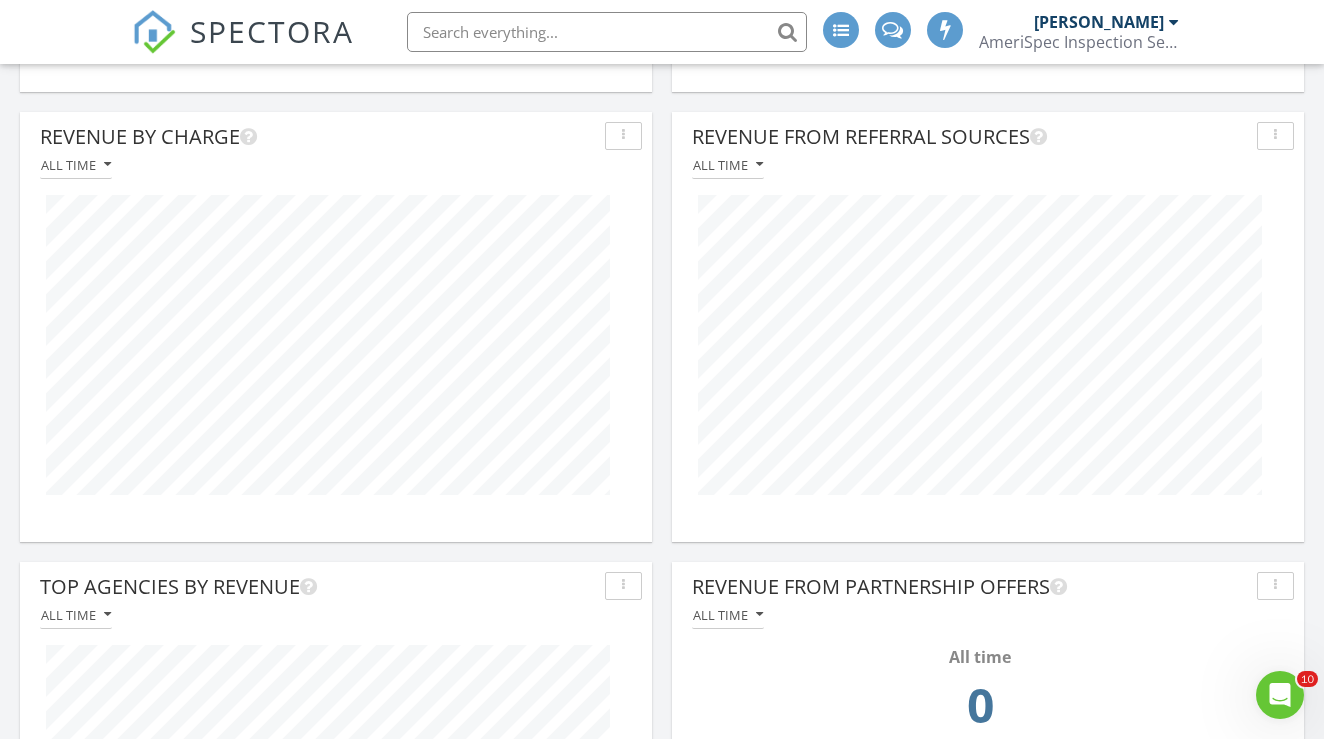 click on "Inspections
By month
Revenue
By month
Revenue By Charge
All time
Revenue From Referral Sources
All time
Top Agencies by Revenue
All time
Revenue from Partnership Offers
All time
All time
0
Inspection Locations
All time
Max = 100
+ − Leaflet  | Tiles © Esri
Online Scheduler Revenue
All time
All time
$0" at bounding box center [662, 552] 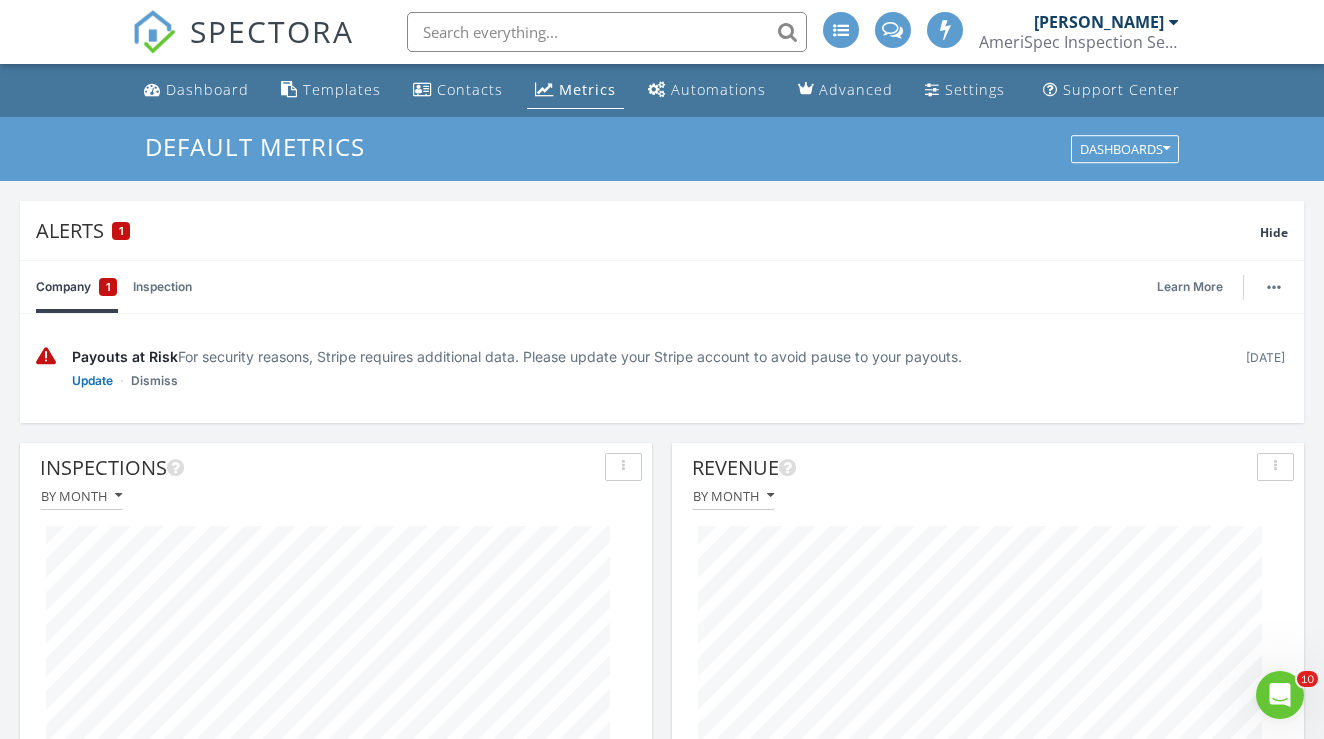 scroll, scrollTop: 0, scrollLeft: 0, axis: both 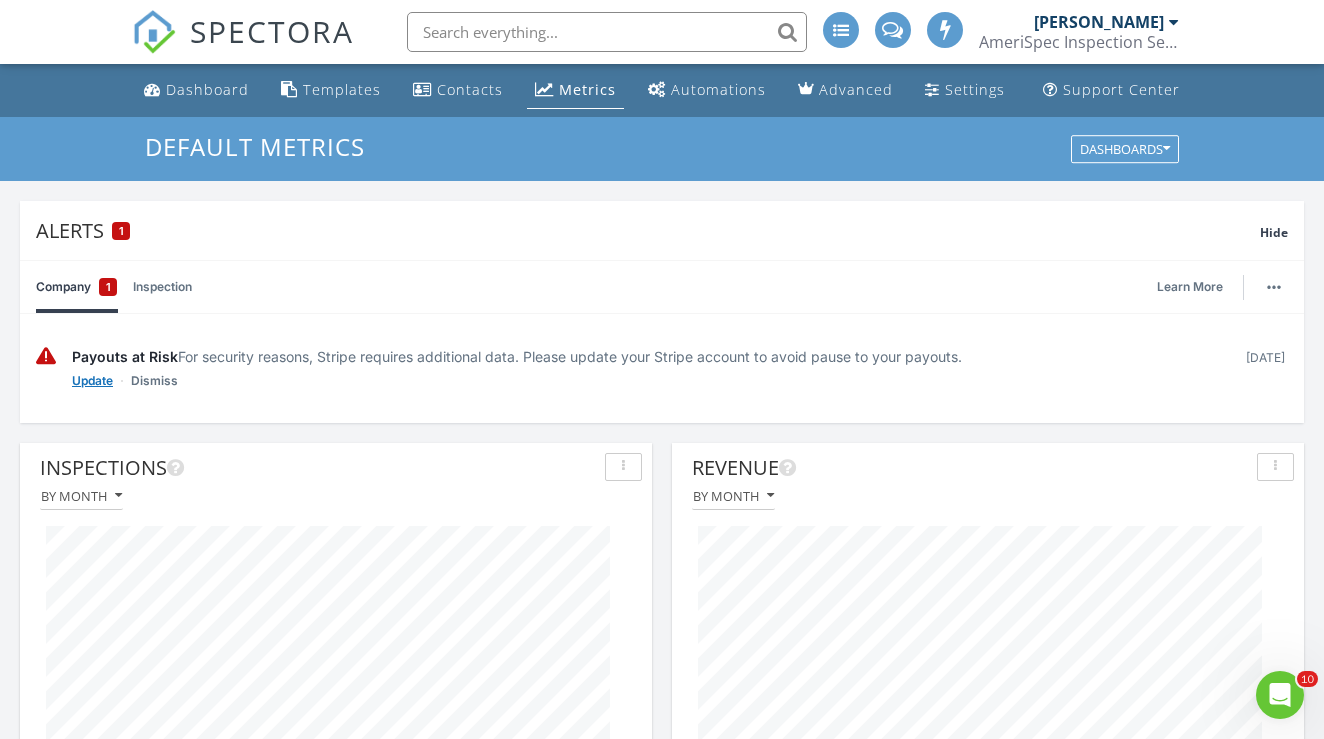 click on "Update" at bounding box center [92, 381] 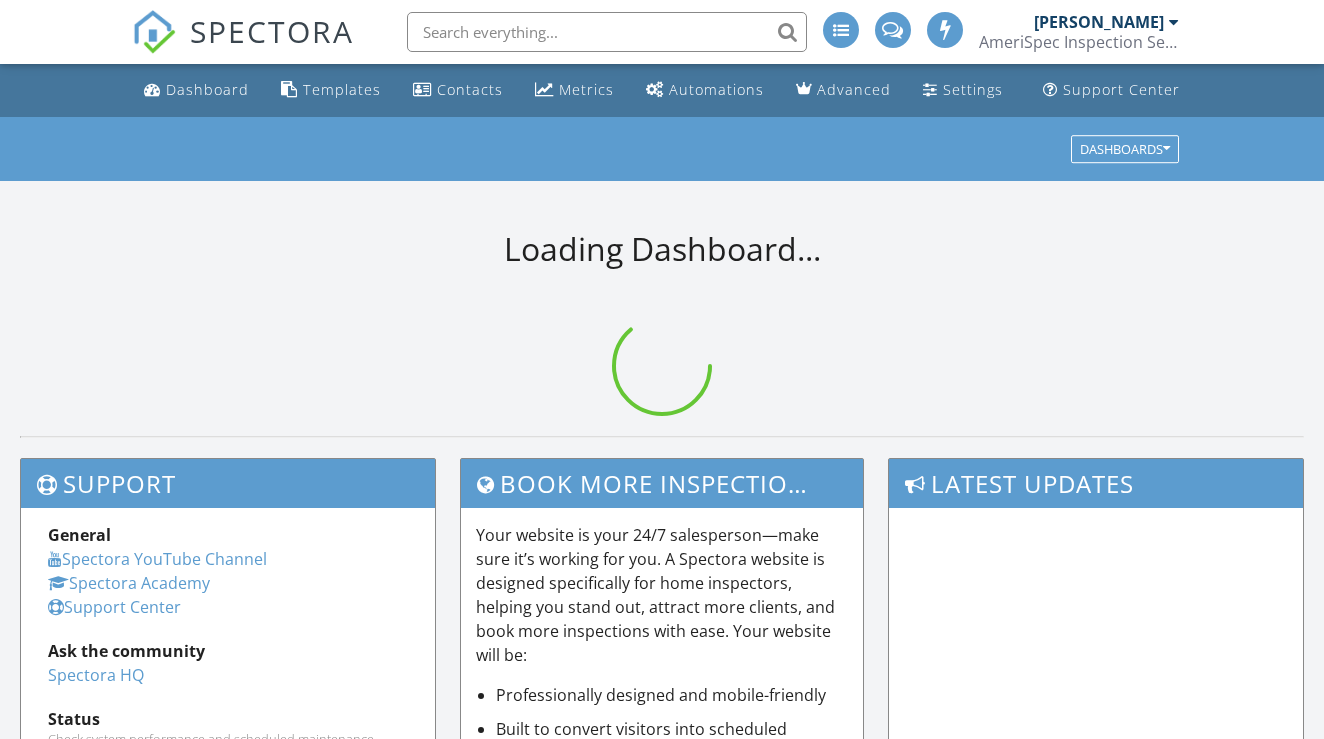 scroll, scrollTop: 0, scrollLeft: 0, axis: both 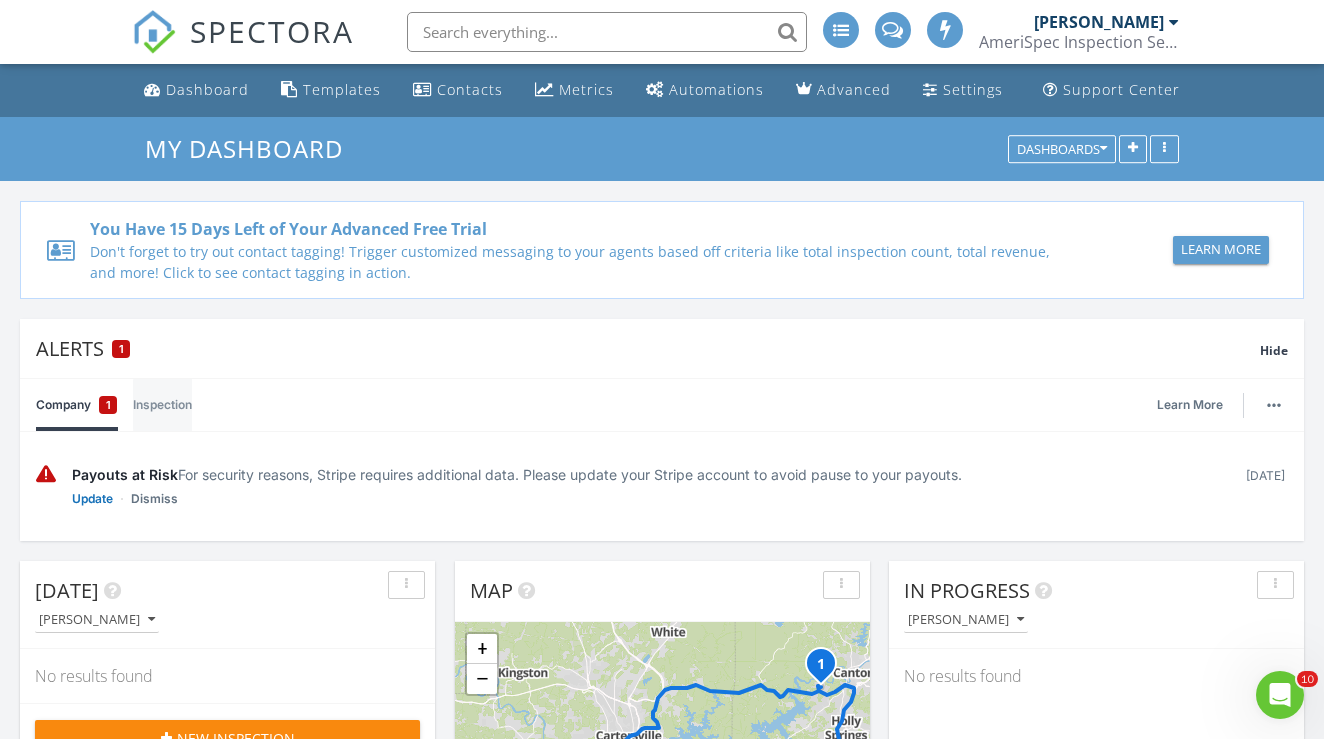 click on "Inspection" at bounding box center (162, 405) 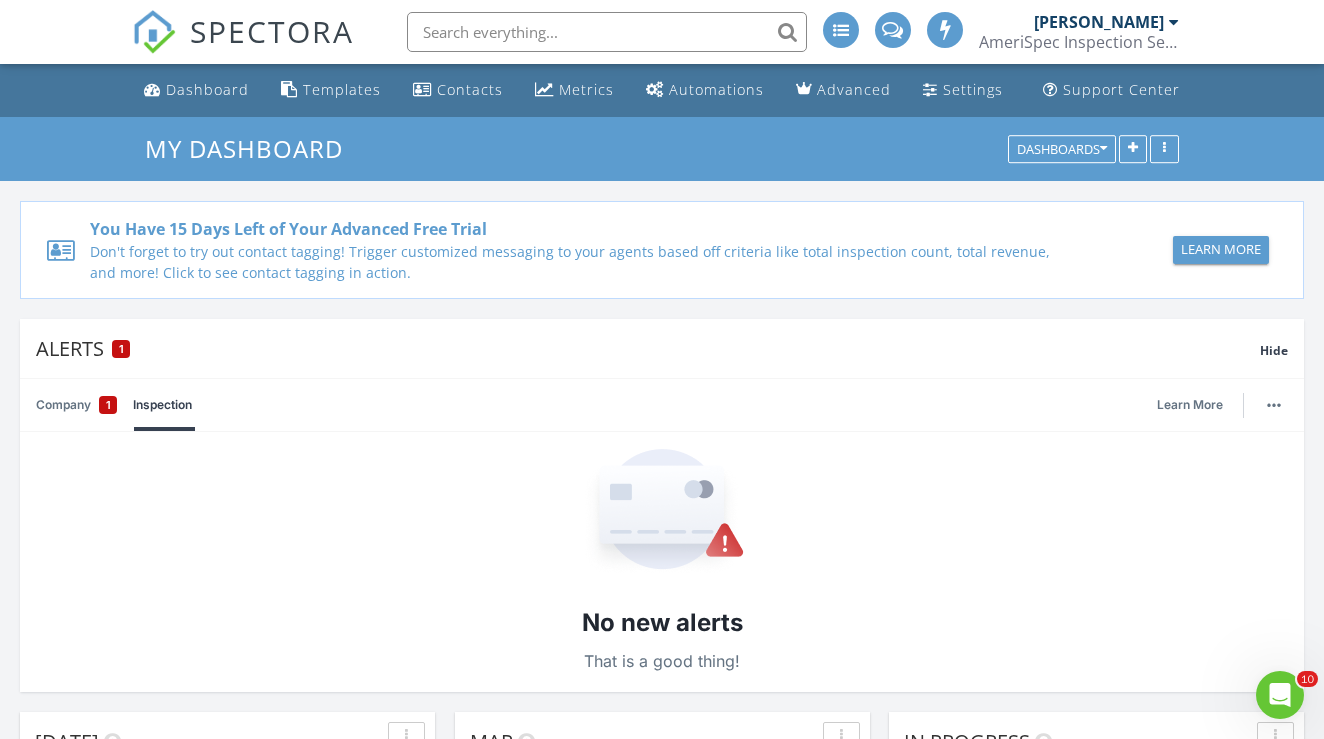 click on "Company
1" at bounding box center (76, 405) 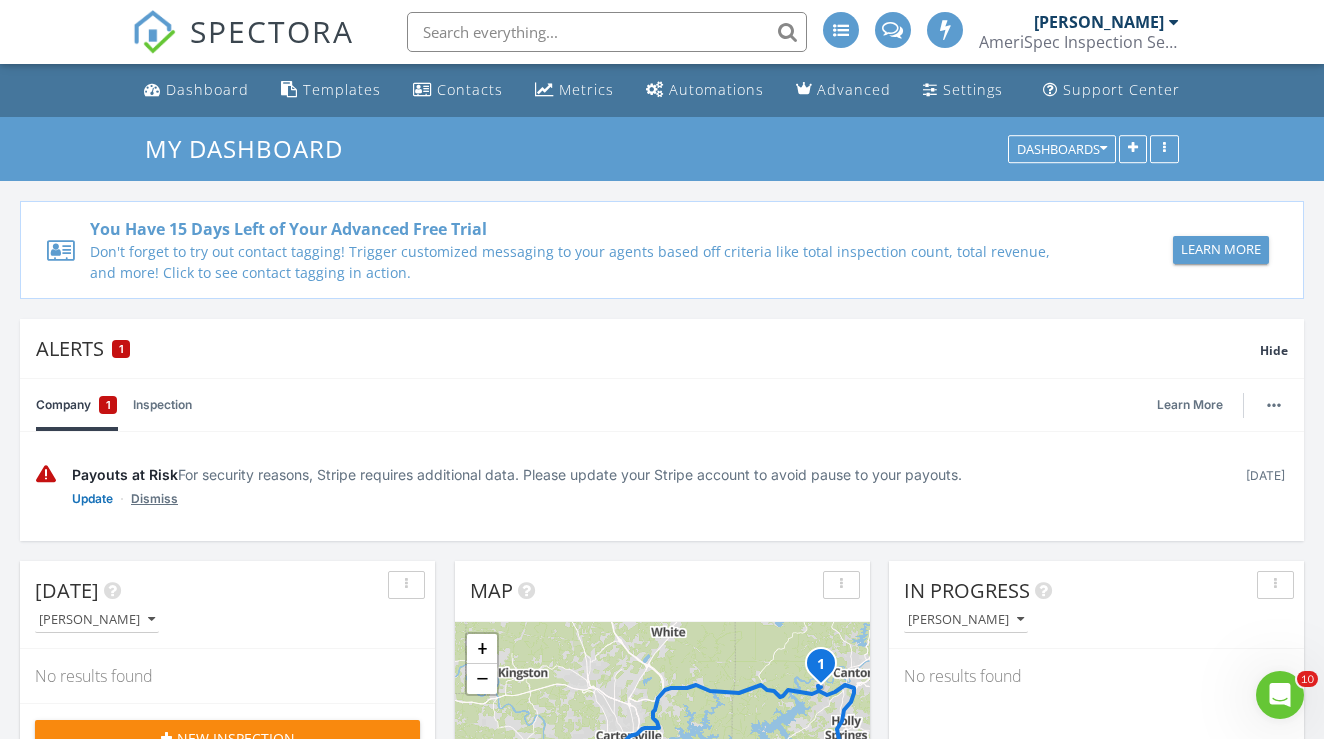 click on "Dismiss" at bounding box center [154, 499] 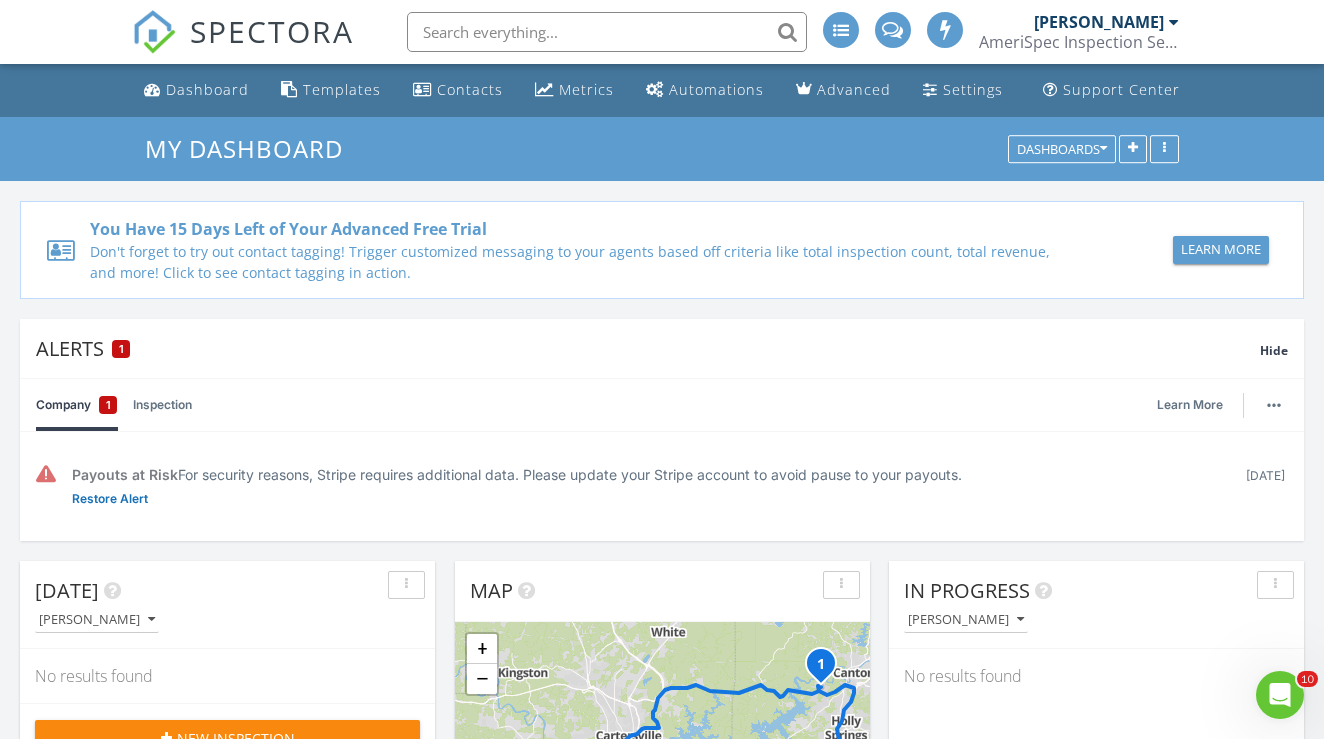 click on "Company
1
Inspection
Learn More" at bounding box center (662, 405) 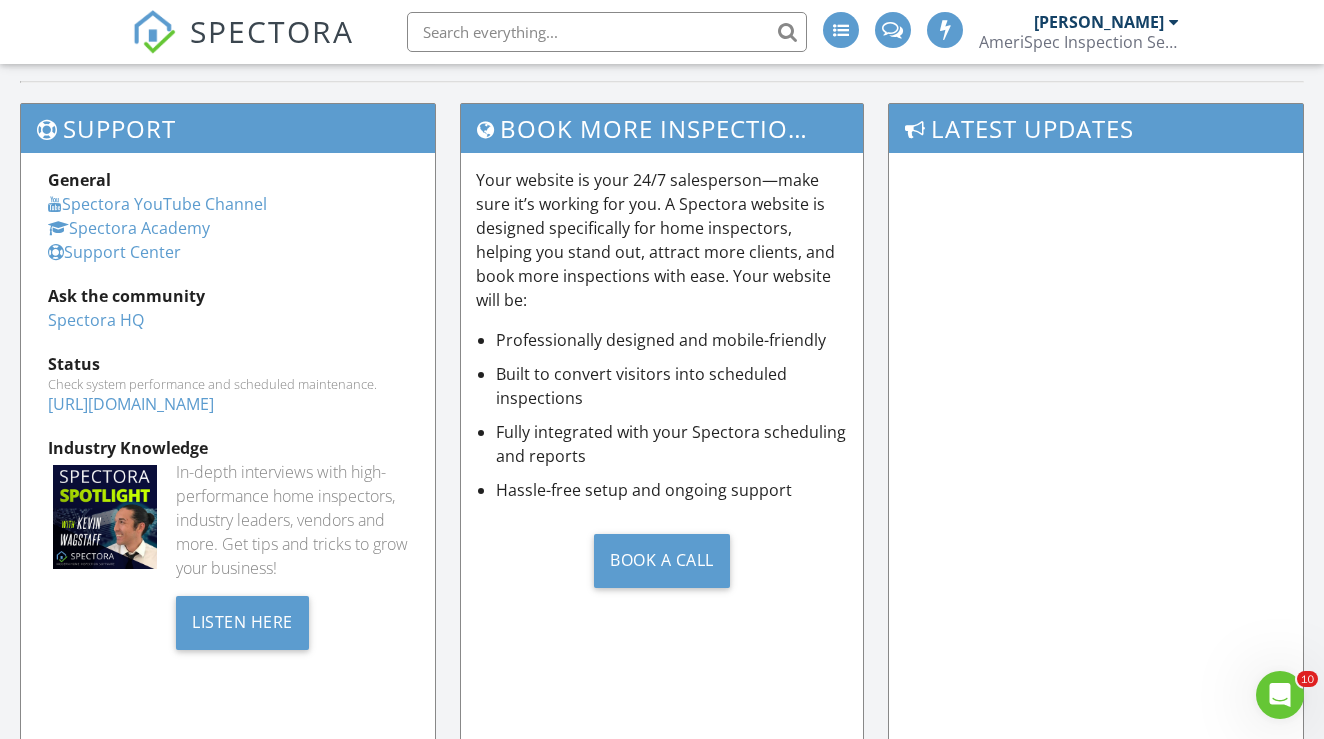 scroll, scrollTop: 2309, scrollLeft: 0, axis: vertical 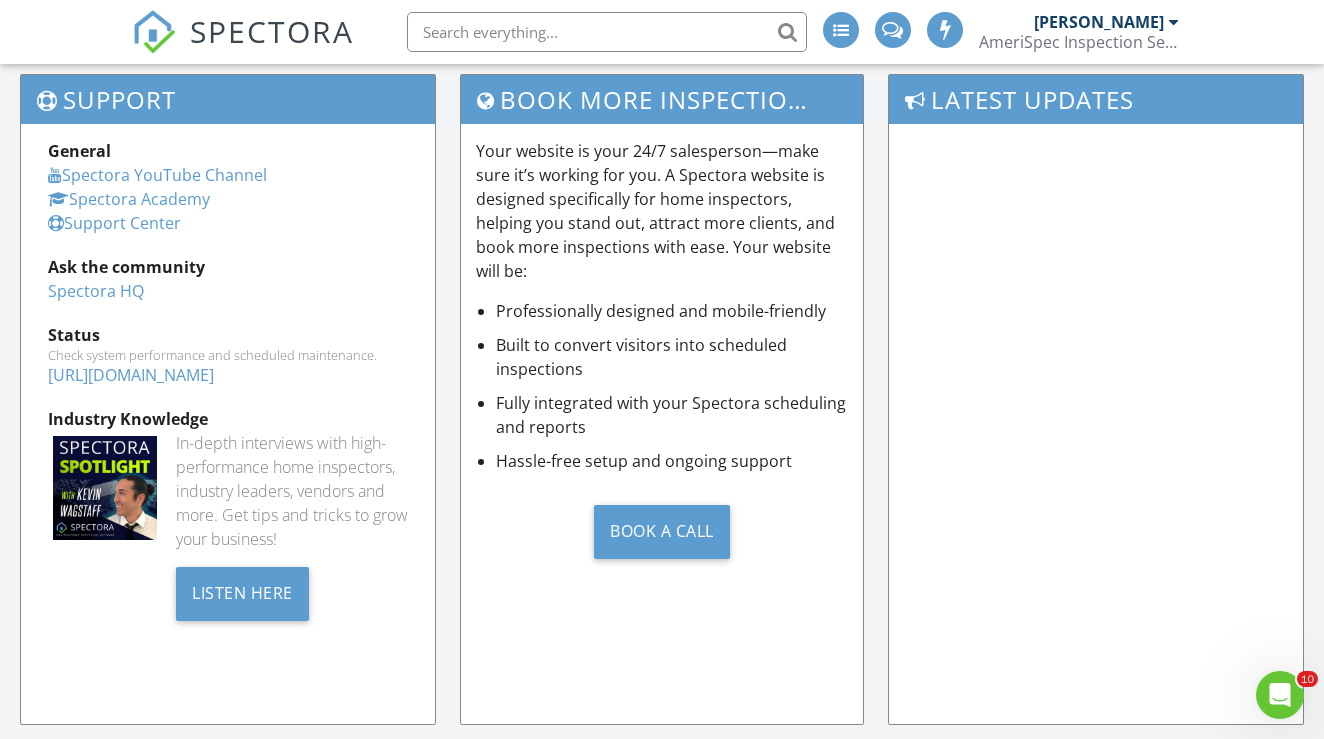 click on "Book More Inspections
Your website is your 24/7 salesperson—make sure it’s working for you. A Spectora website is designed specifically for home inspectors, helping you stand out, attract more clients, and book more inspections with ease. Your website will be:
Professionally designed and mobile-friendly
Built to convert visitors into scheduled inspections
Fully integrated with your Spectora scheduling and reports
Hassle-free setup and ongoing support
Book a Call" at bounding box center [662, 409] 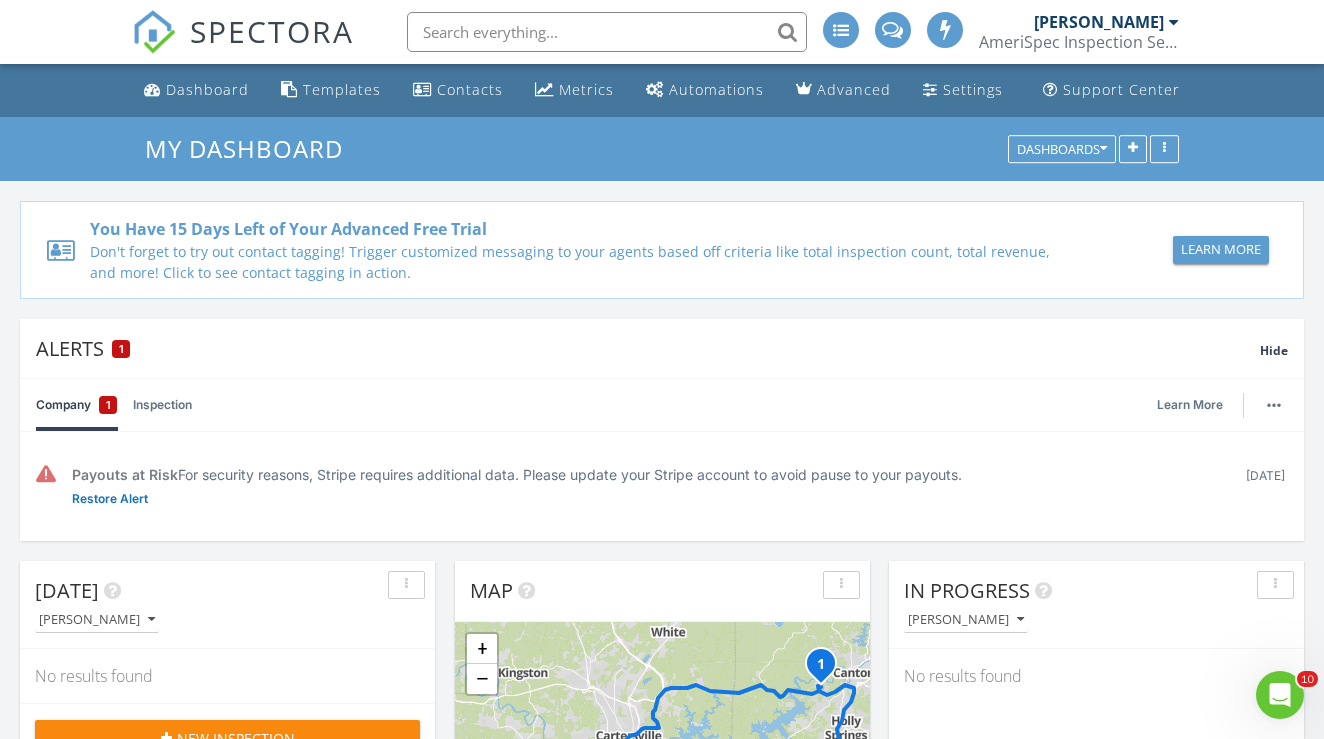 scroll, scrollTop: 0, scrollLeft: 0, axis: both 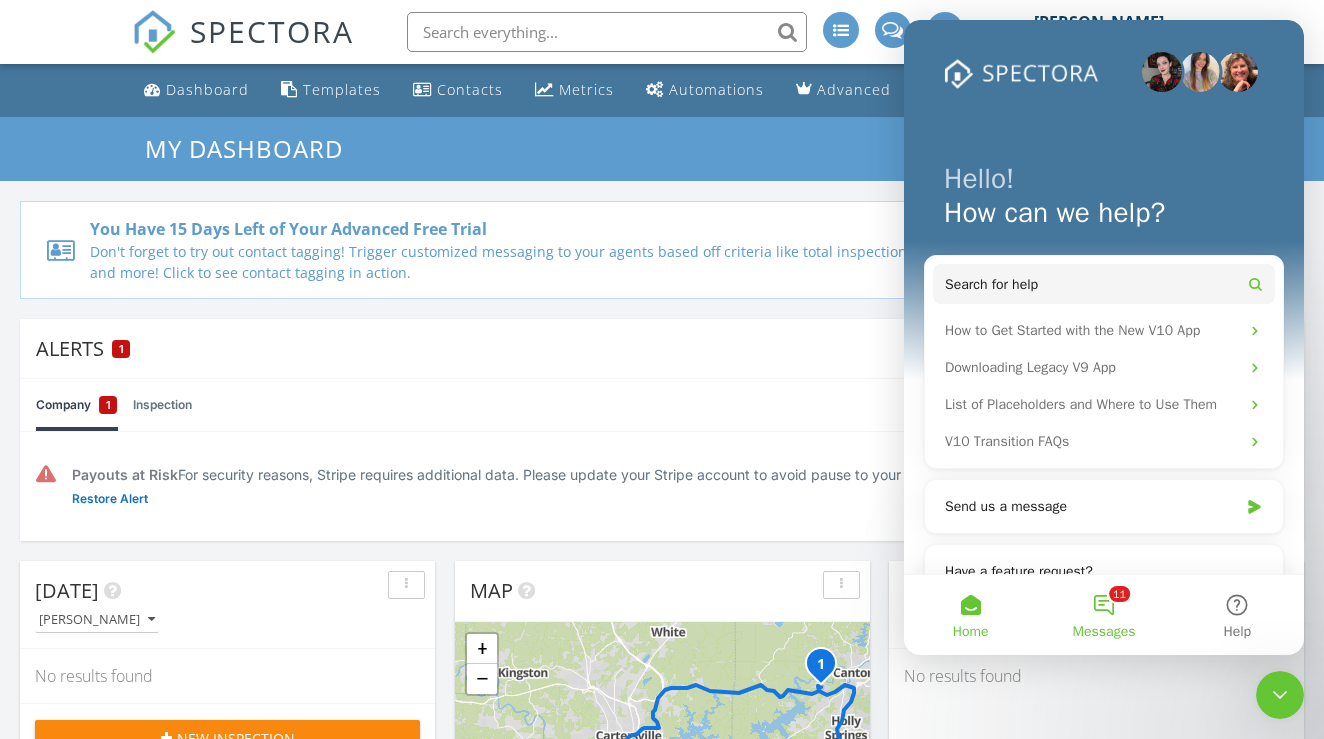 click on "Messages" at bounding box center (1104, 632) 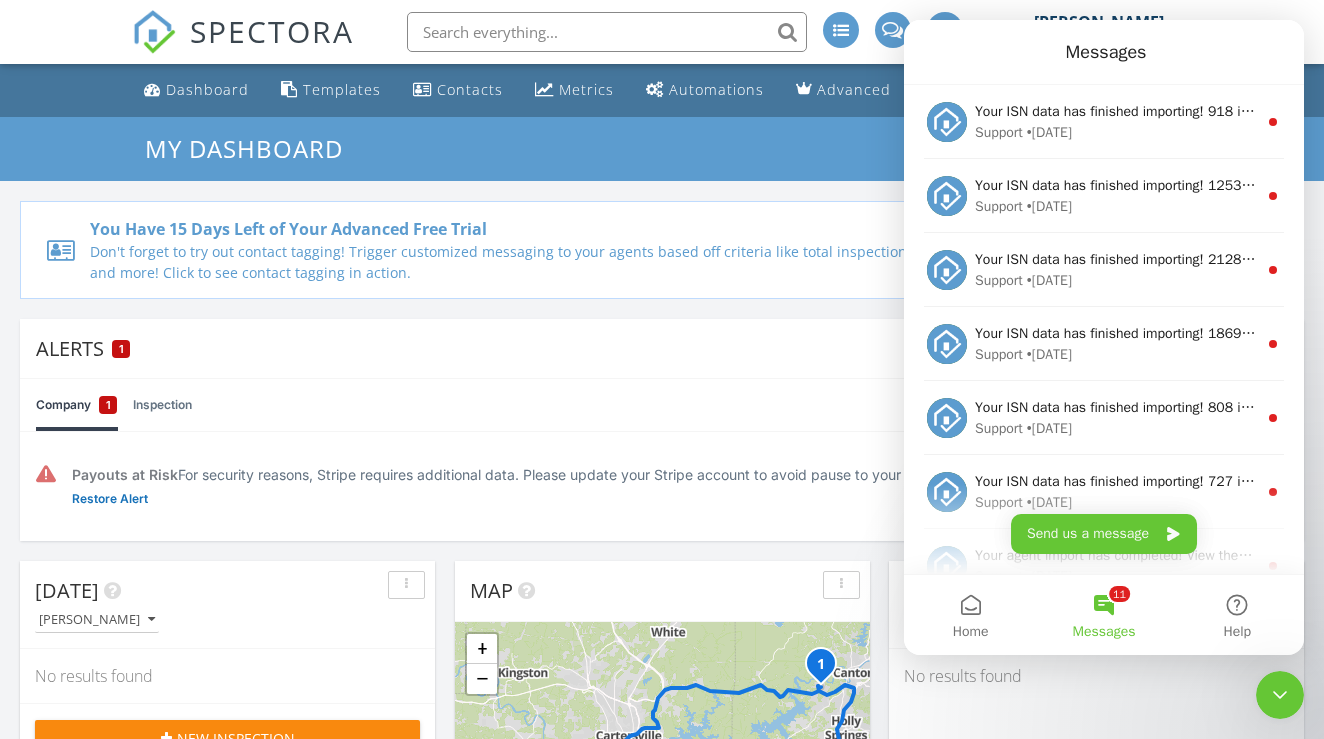 click at bounding box center [1280, 695] 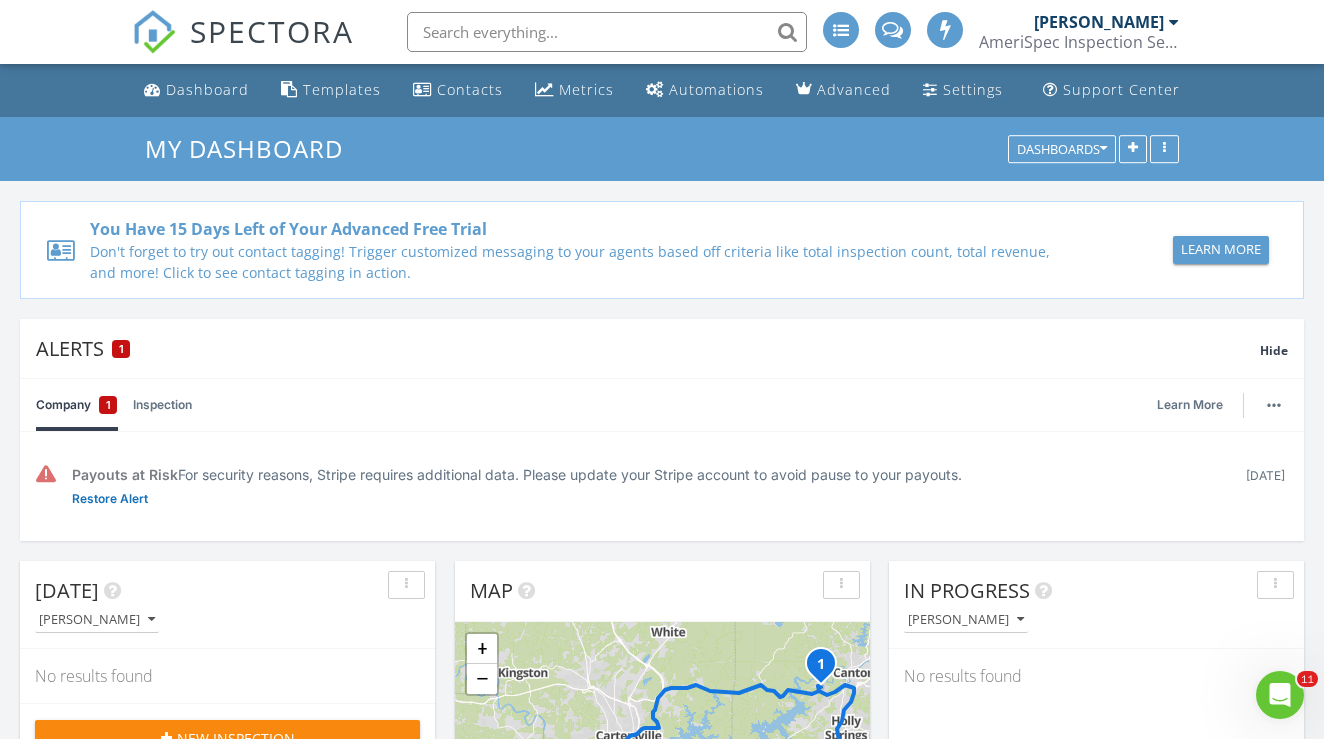 scroll, scrollTop: 0, scrollLeft: 0, axis: both 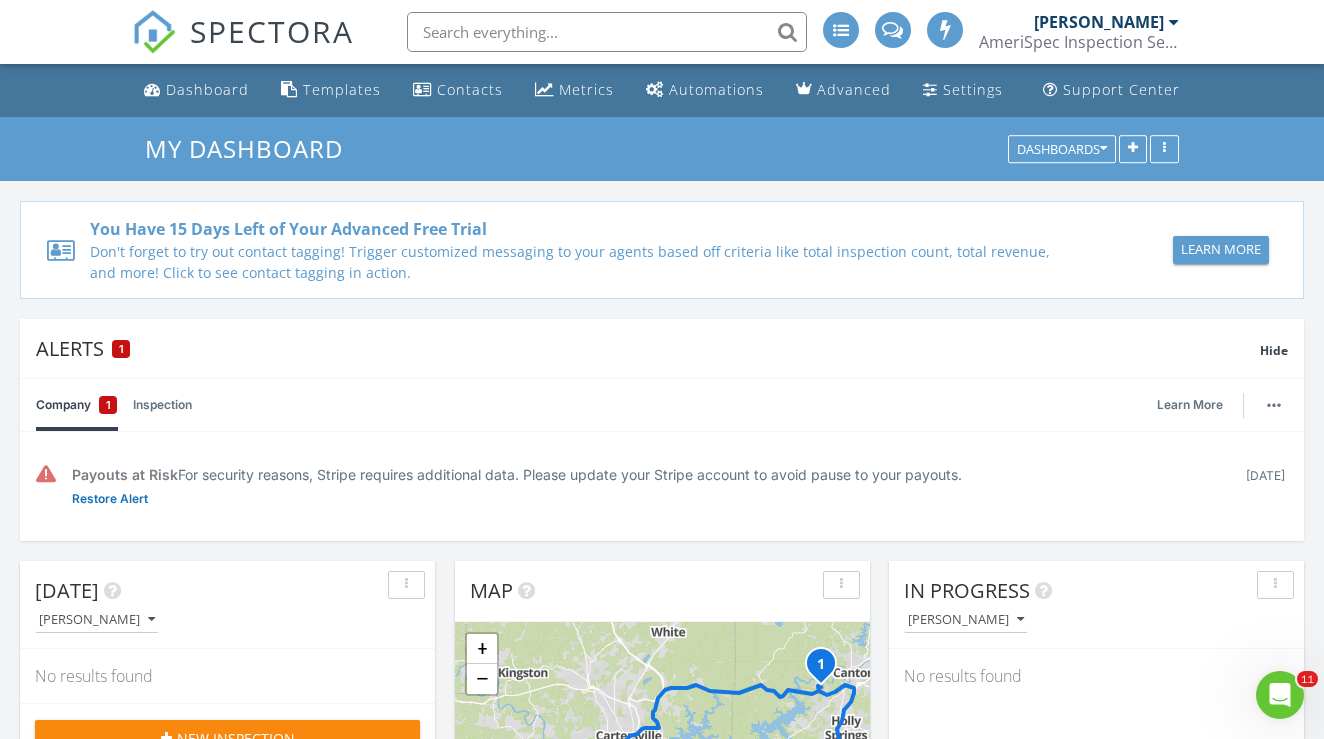 click on "AmeriSpec Inspection Services" at bounding box center [1079, 42] 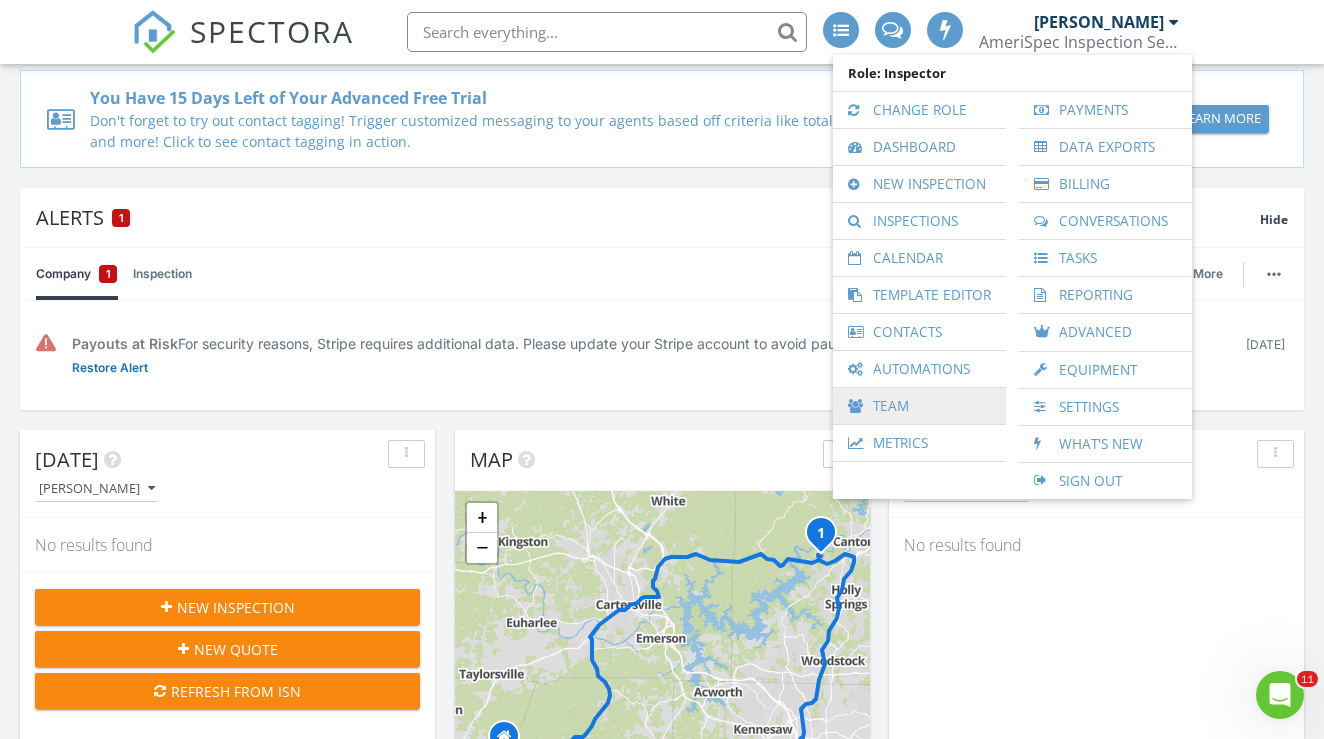 scroll, scrollTop: 136, scrollLeft: 0, axis: vertical 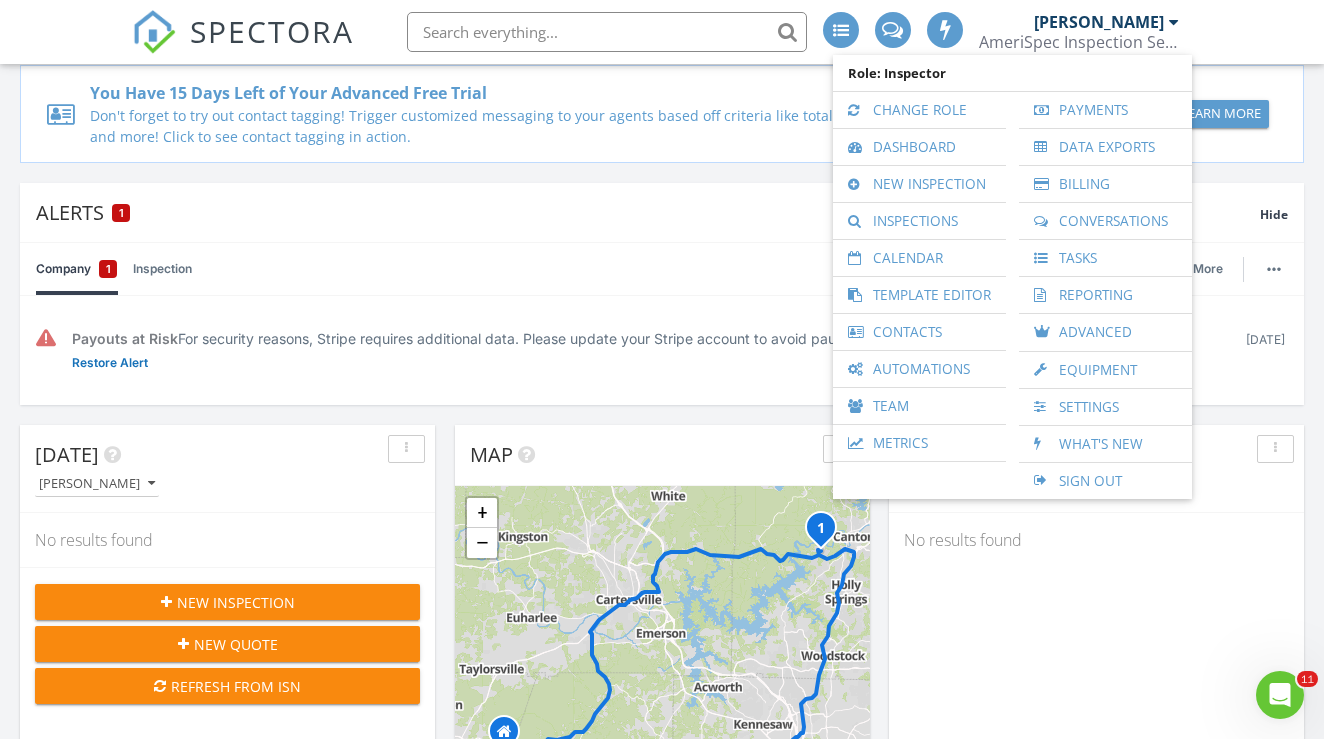 click at bounding box center (607, 32) 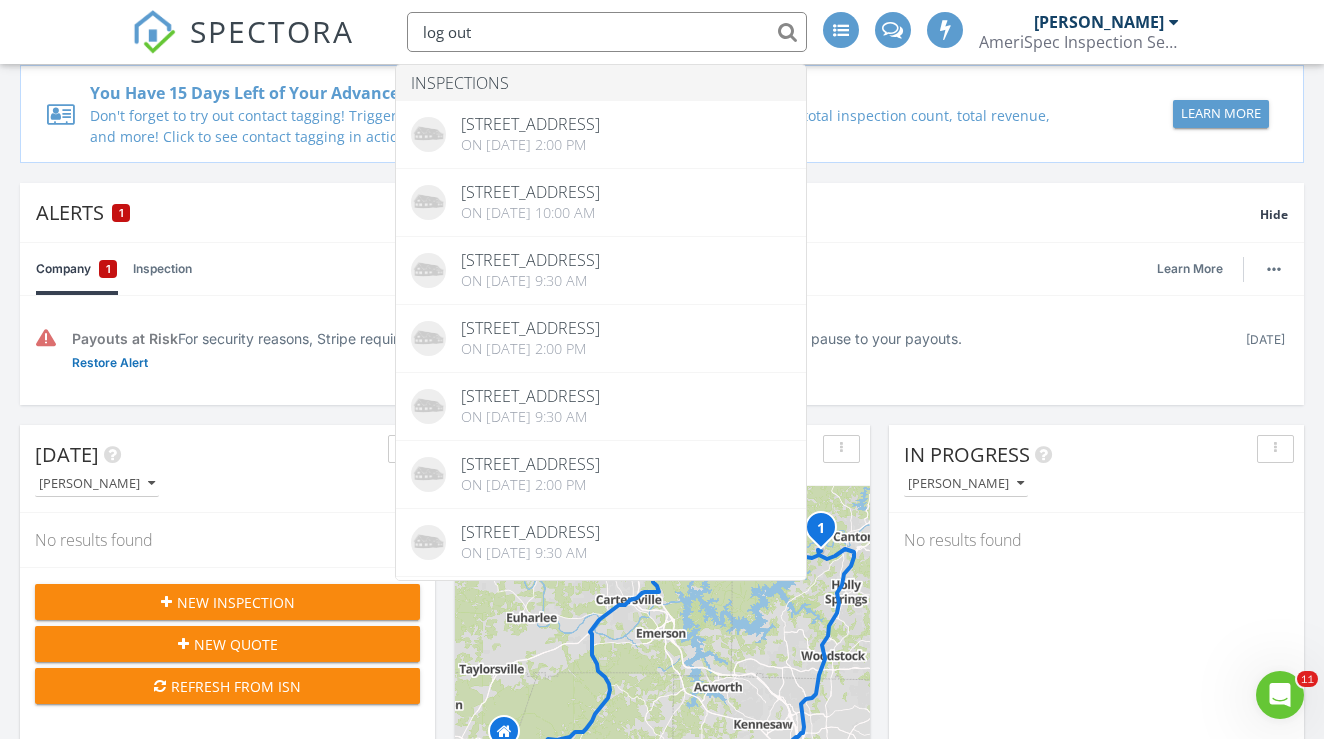 click on "log out" at bounding box center [607, 32] 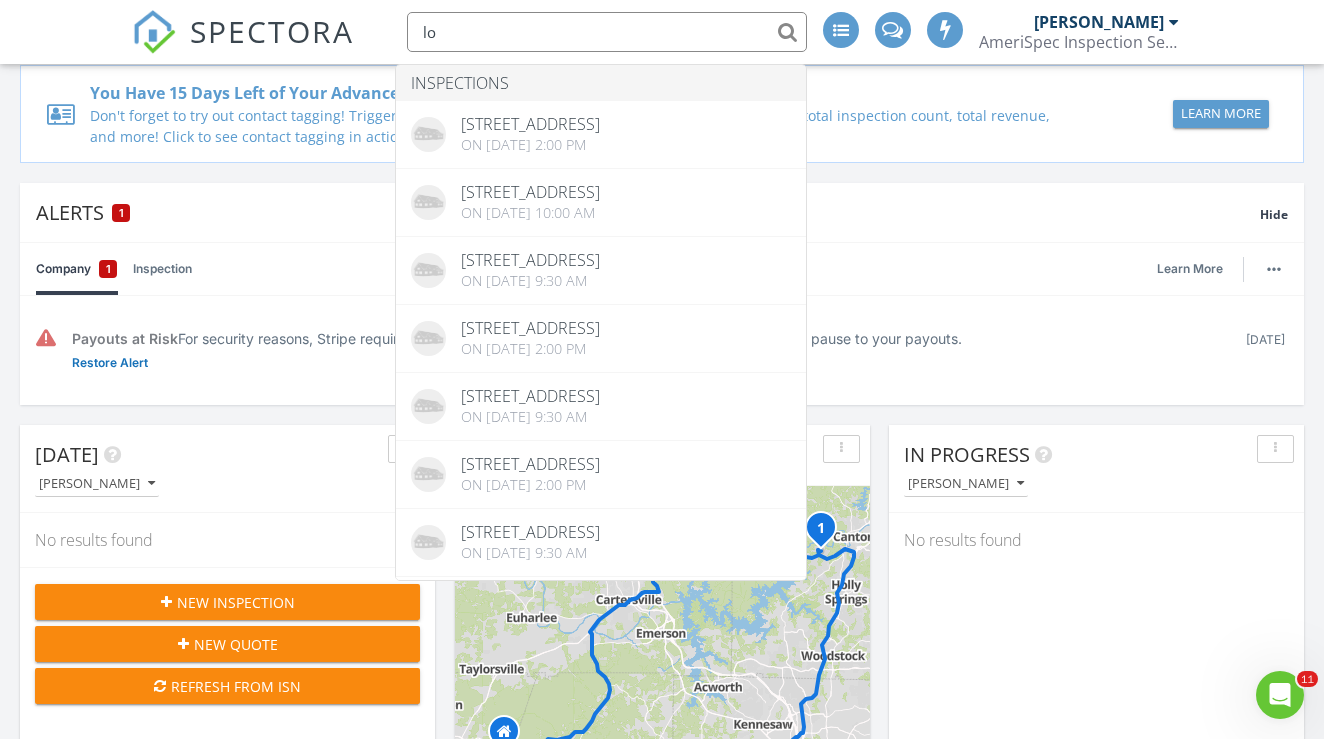 type on "l" 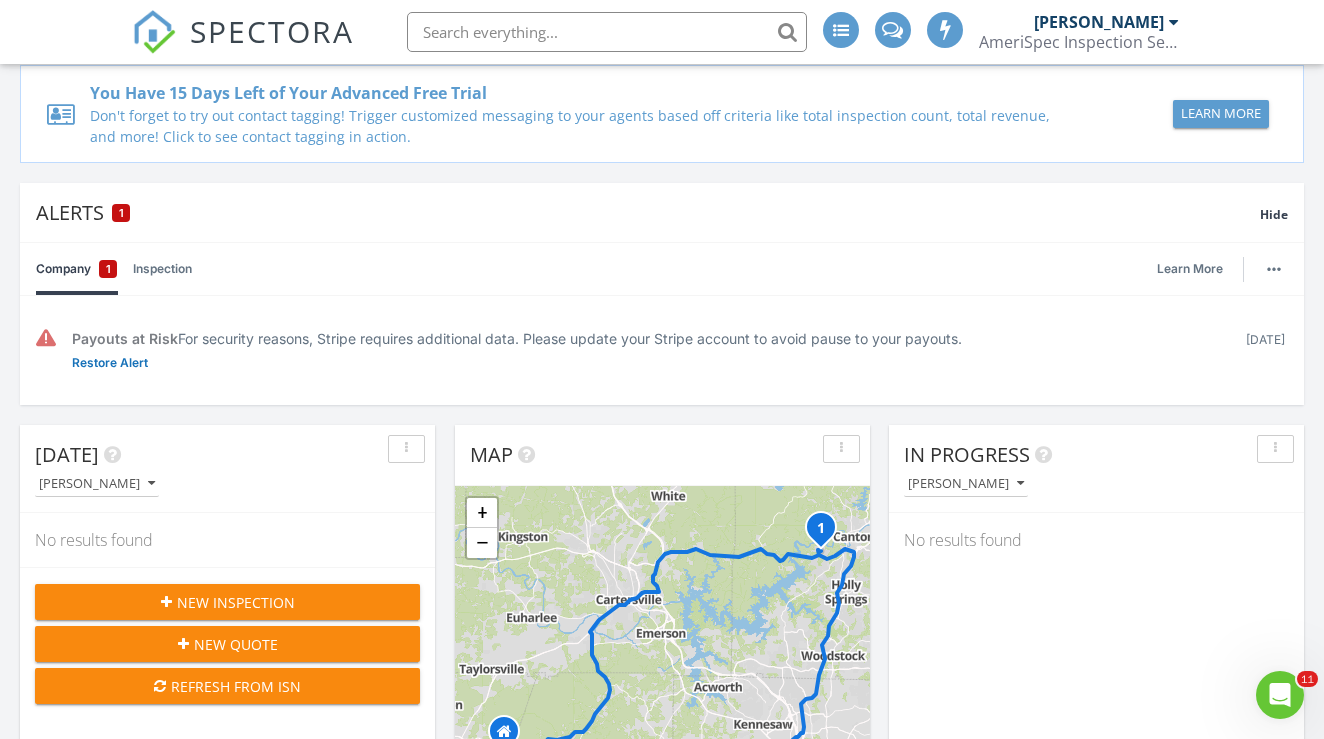 type 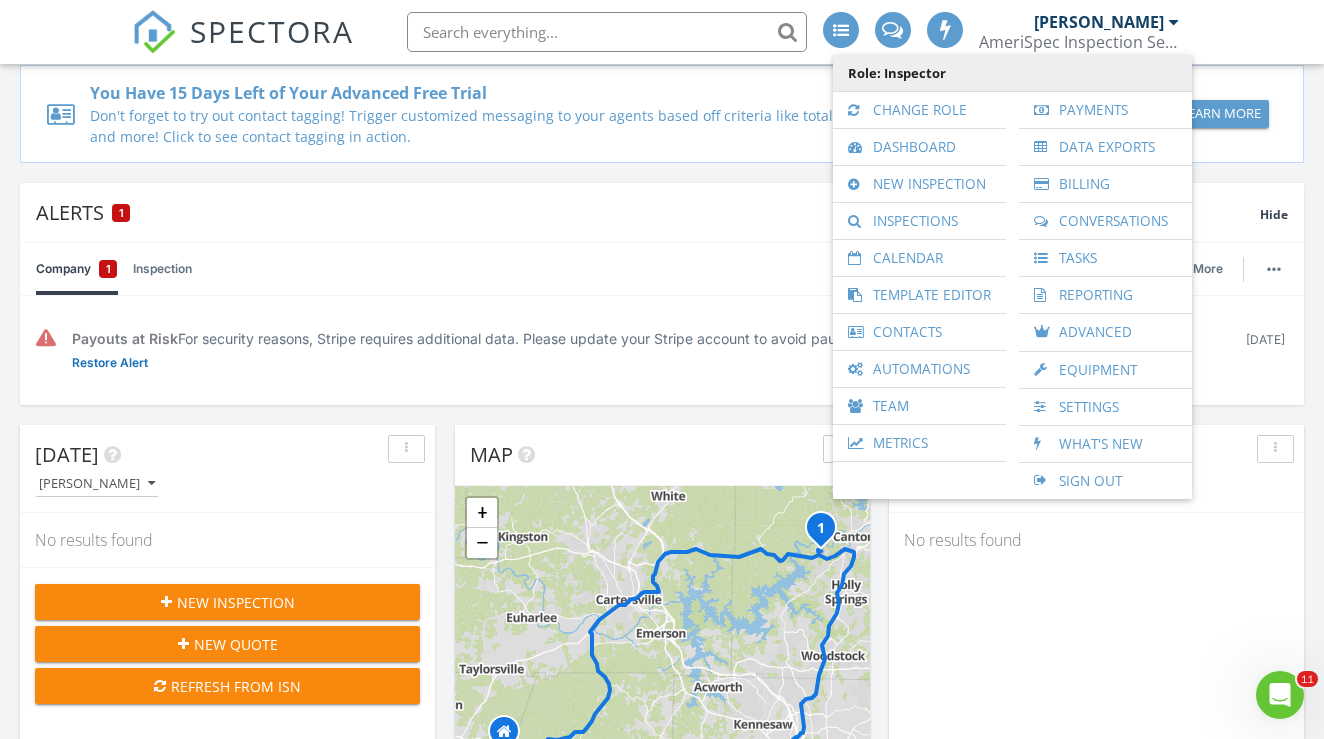 click on "Role:
Inspector" at bounding box center [1012, 73] 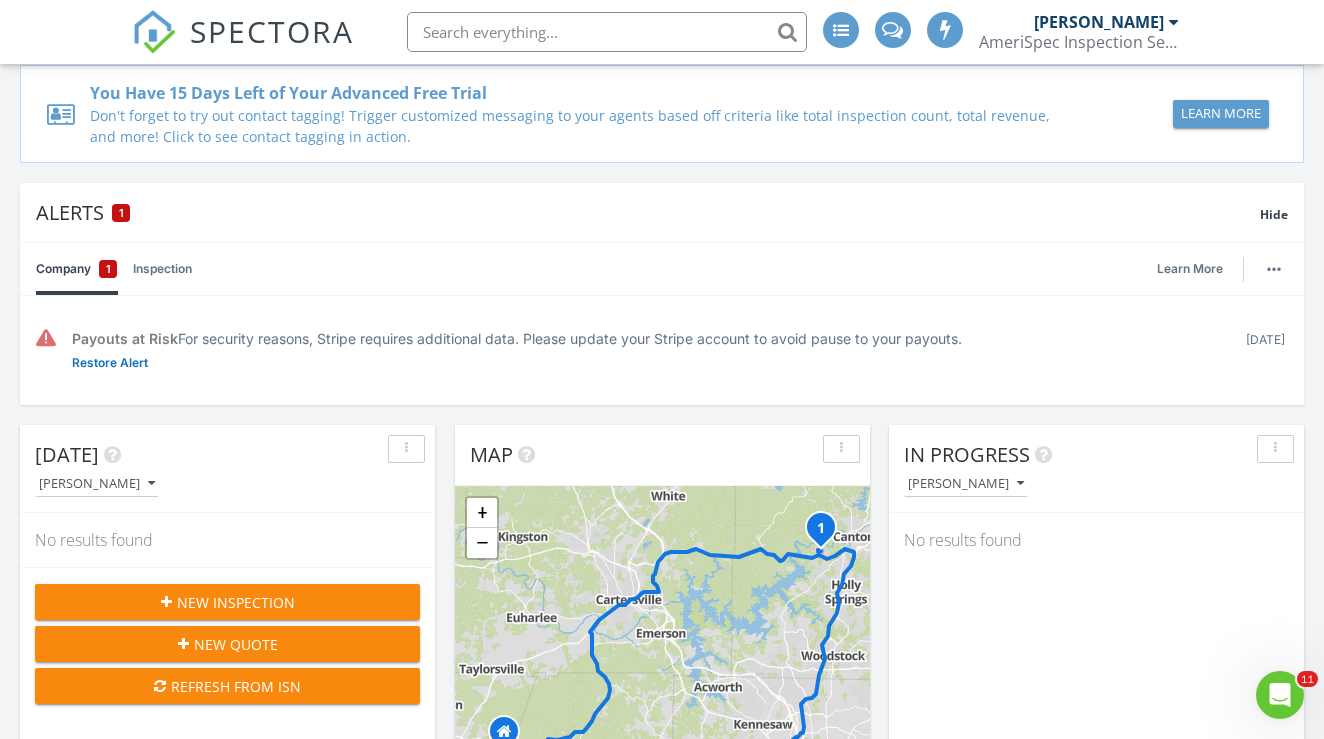 click on "AmeriSpec Inspection Services" at bounding box center (1079, 42) 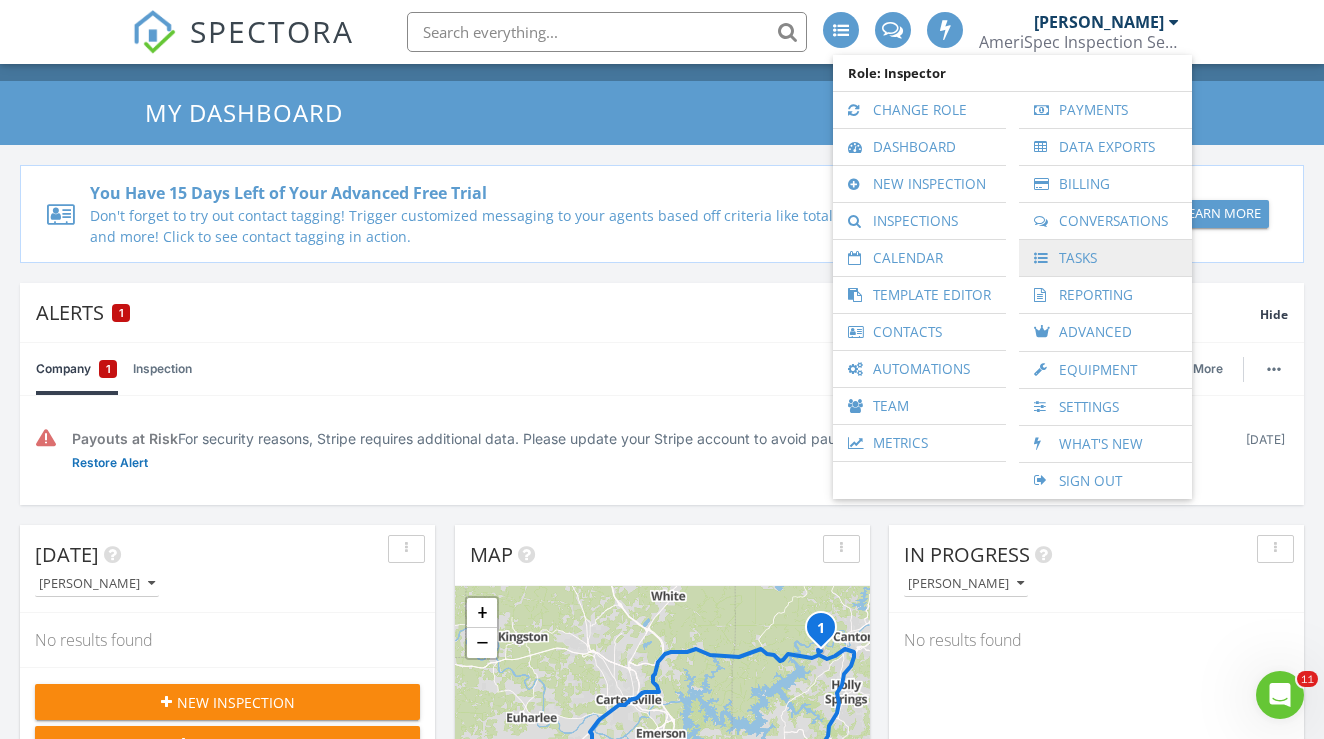 scroll, scrollTop: 0, scrollLeft: 0, axis: both 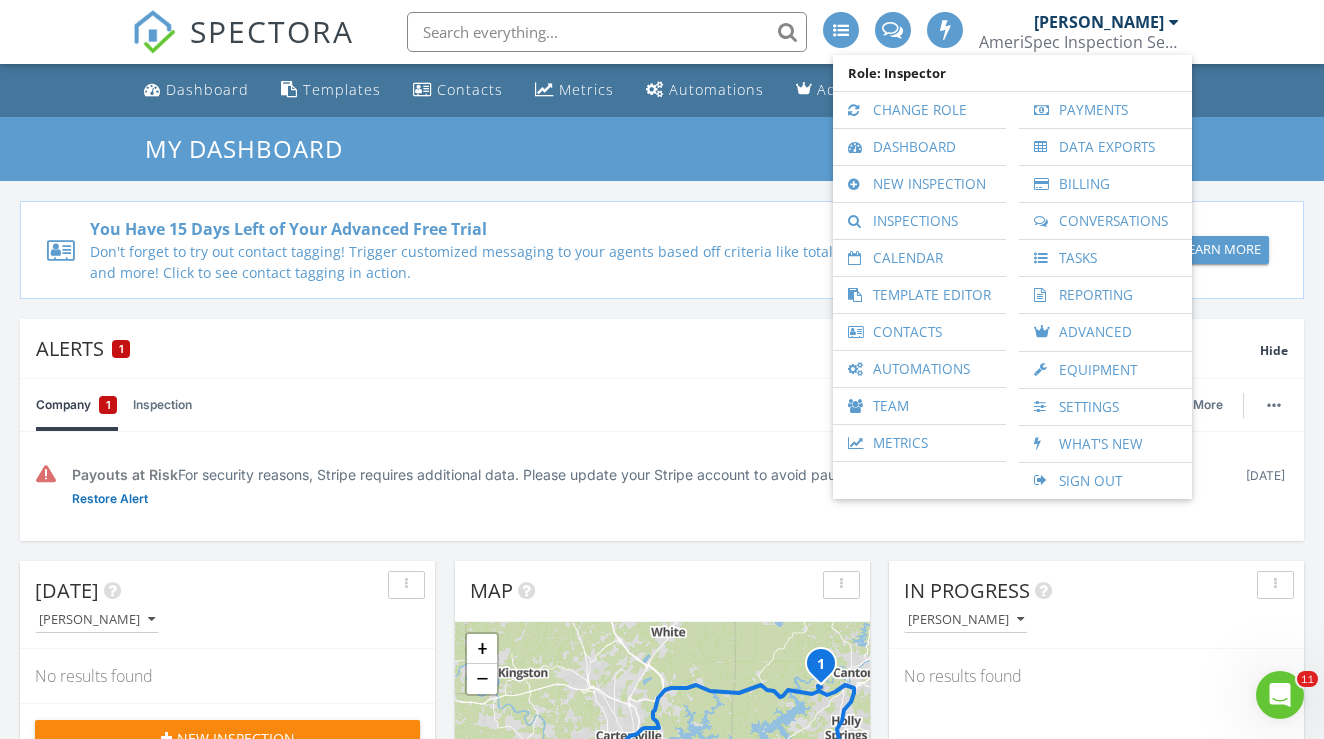 click at bounding box center [1174, 22] 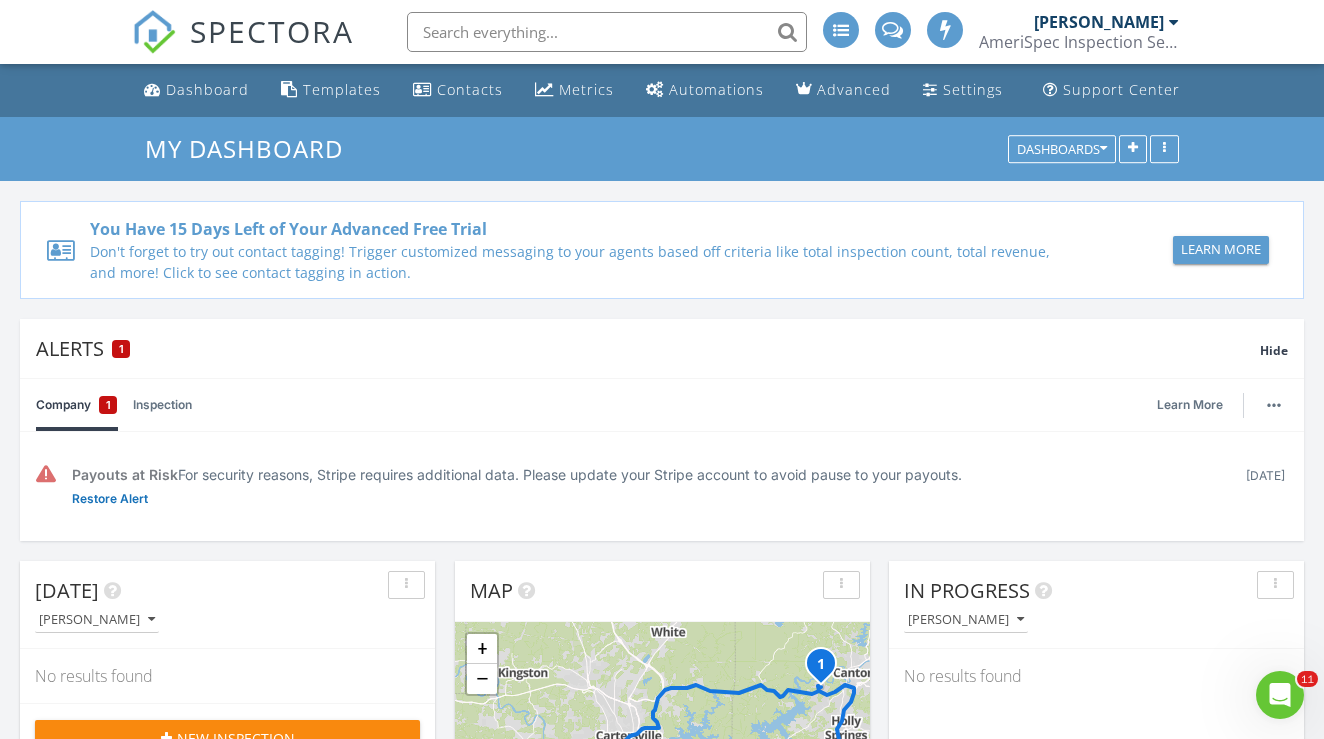 click on "AmeriSpec Inspection Services" at bounding box center (1079, 42) 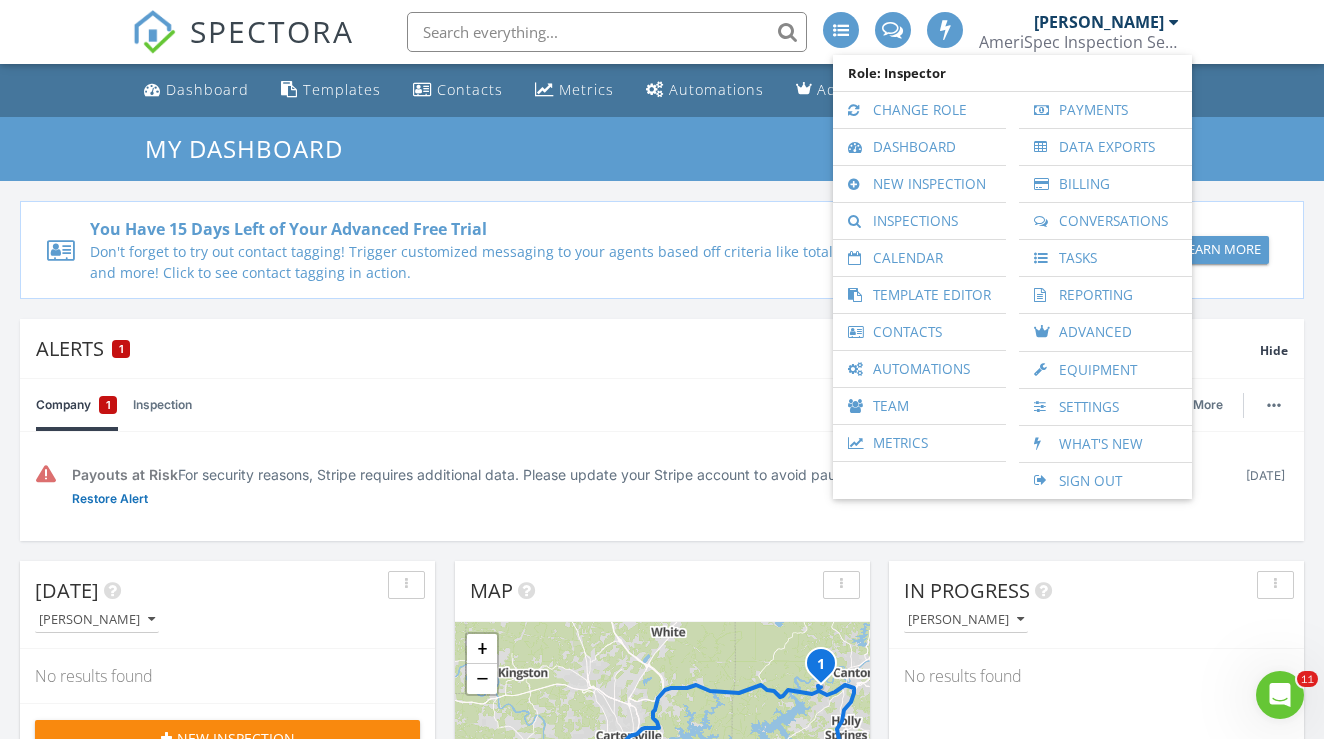 click on "AmeriSpec Inspection Services" at bounding box center (1079, 42) 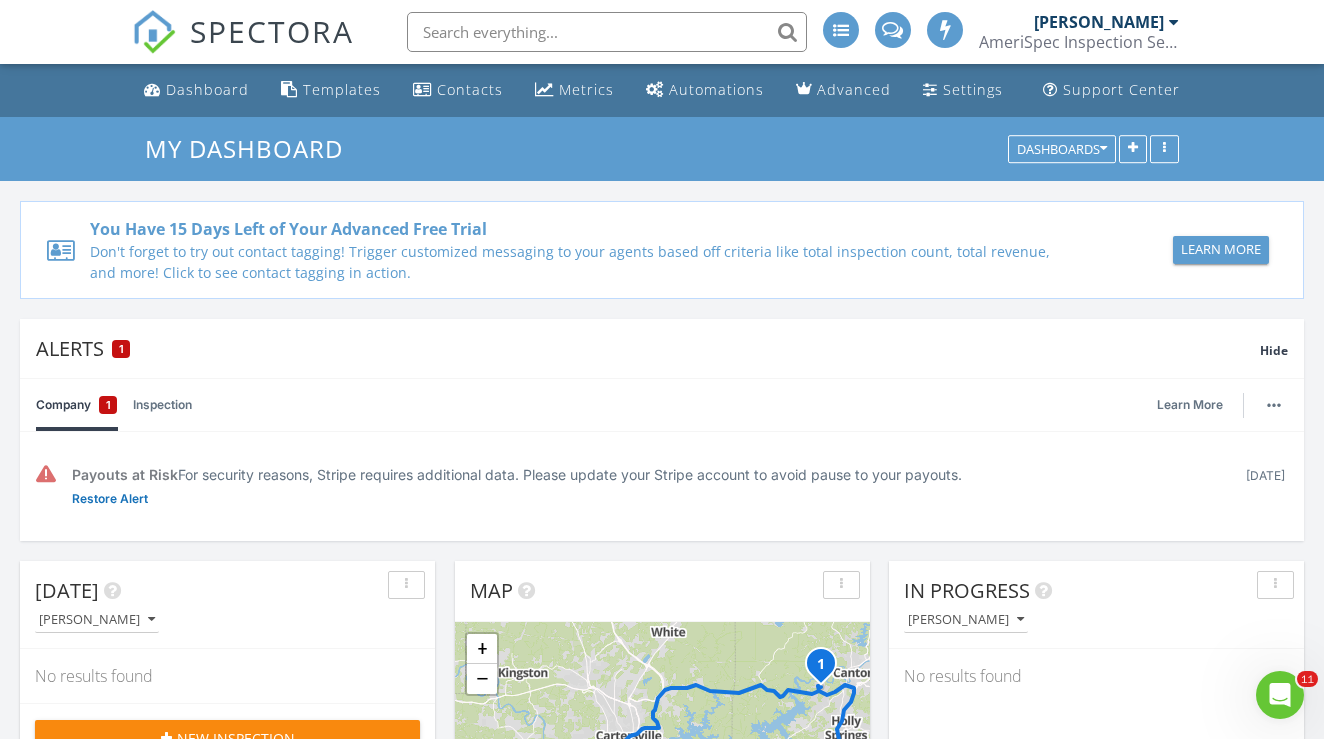 click on "[PERSON_NAME]" at bounding box center (1099, 22) 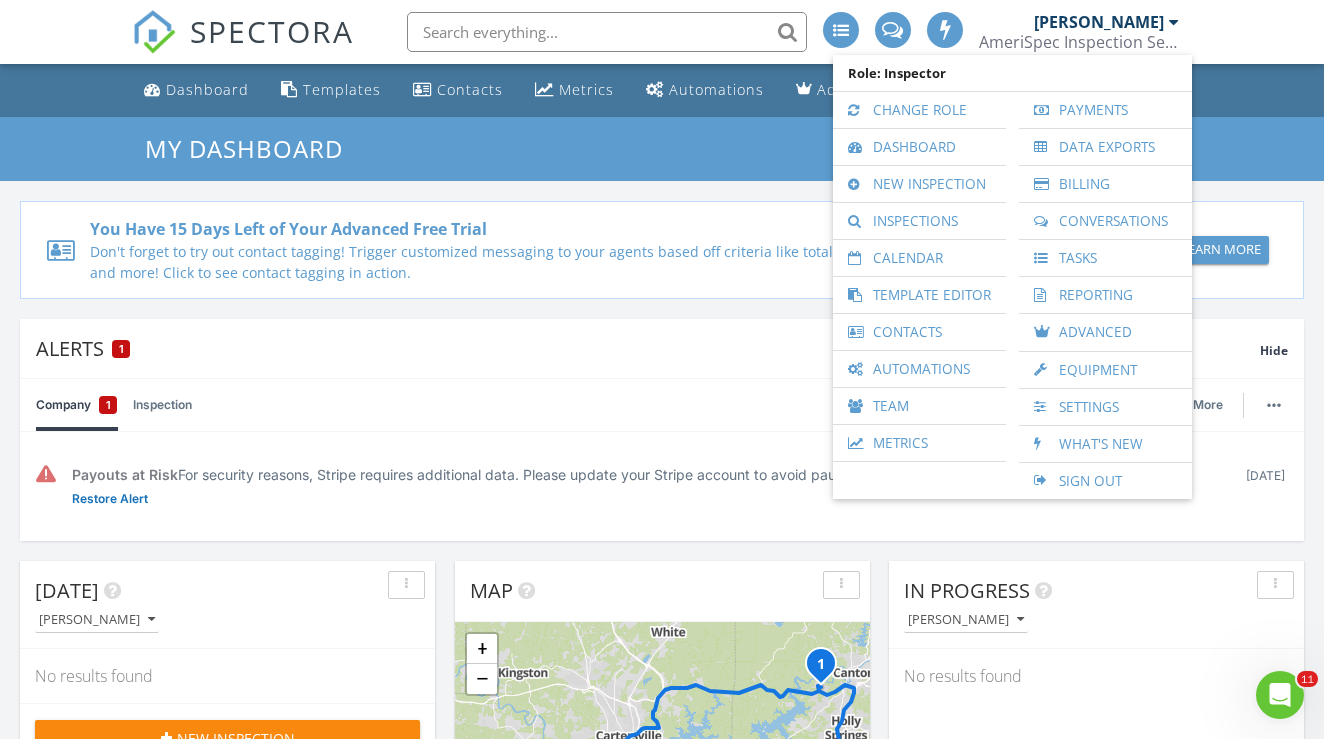 click on "[PERSON_NAME]" at bounding box center (1099, 22) 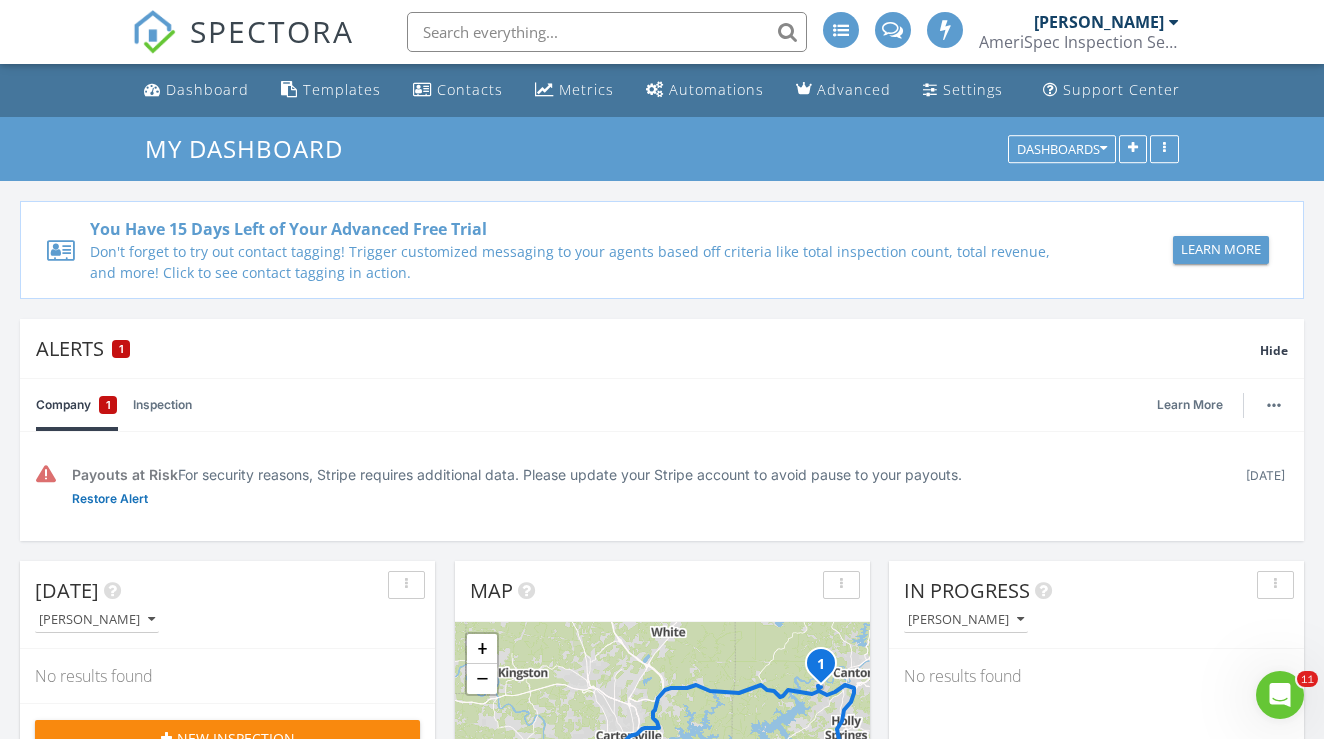 click on "[PERSON_NAME]" at bounding box center [1099, 22] 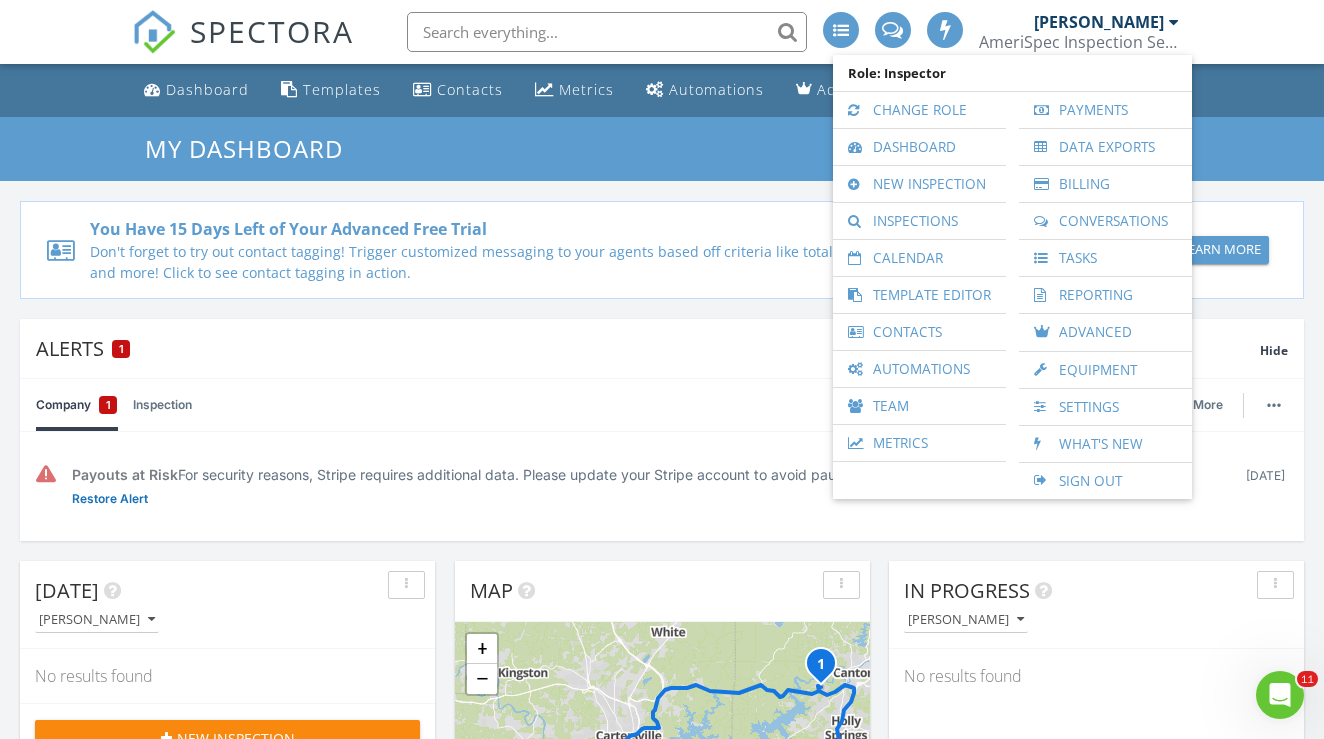 click on "SPECTORA
[PERSON_NAME]
AmeriSpec Inspection Services
Role:
Inspector
Change Role
Dashboard
New Inspection
Inspections
Calendar
Template Editor
Contacts
Automations
Team
Metrics
Payments
Data Exports
Billing
Conversations
Tasks
Reporting
Advanced
Equipment
Settings
What's New
Sign Out" at bounding box center [662, 32] 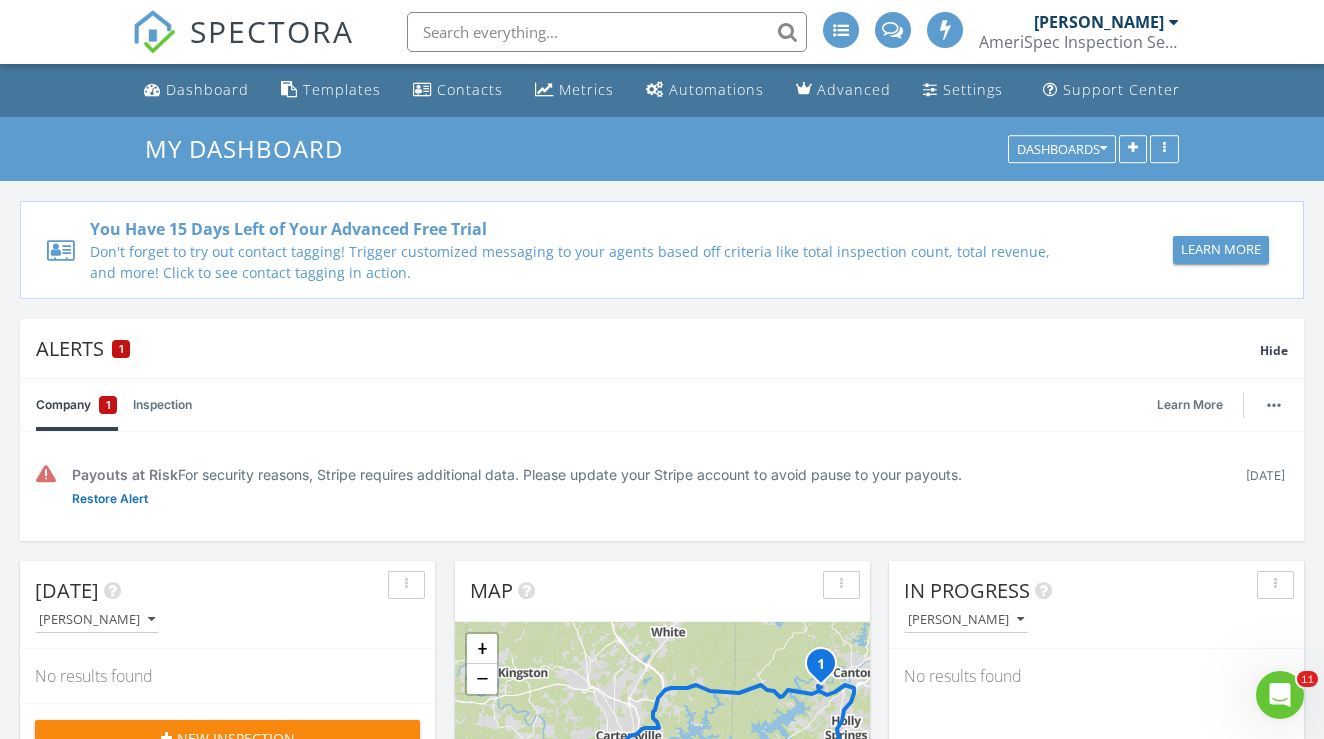click on "[PERSON_NAME]" at bounding box center (1106, 22) 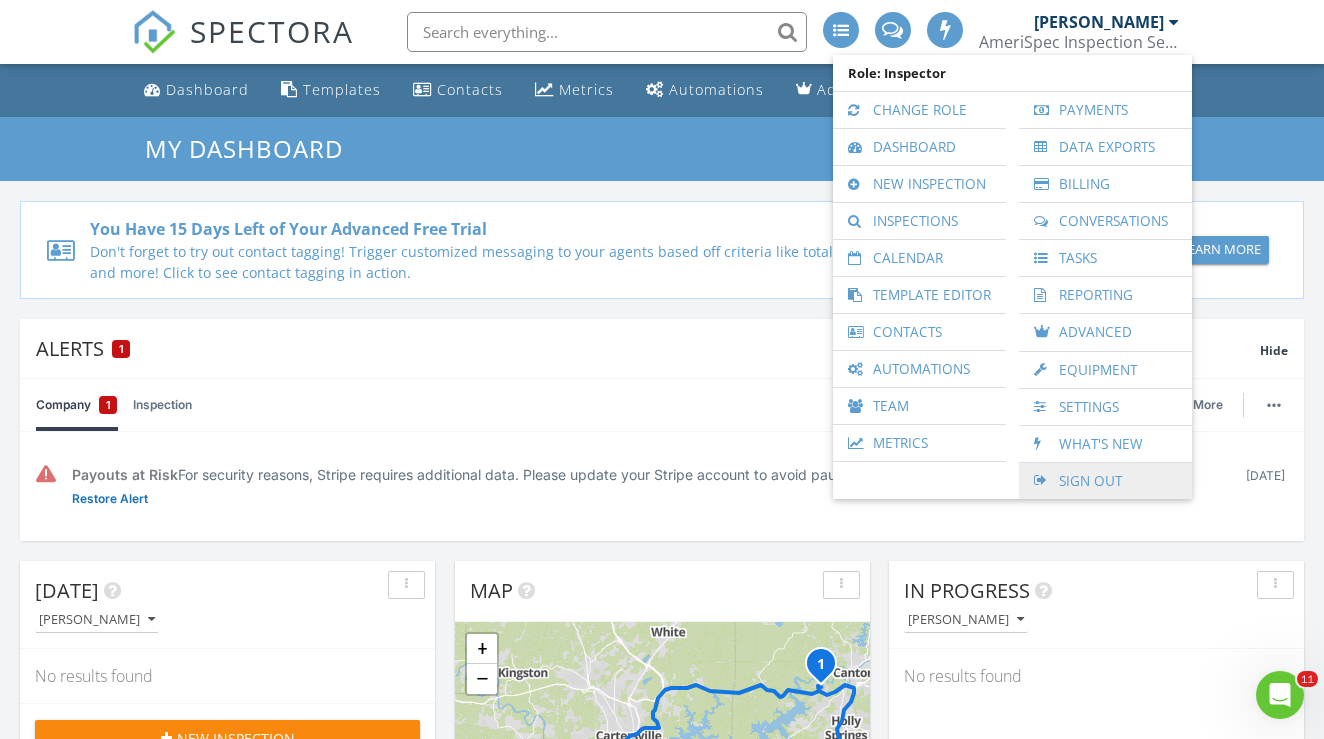 click on "Sign Out" at bounding box center [1105, 481] 